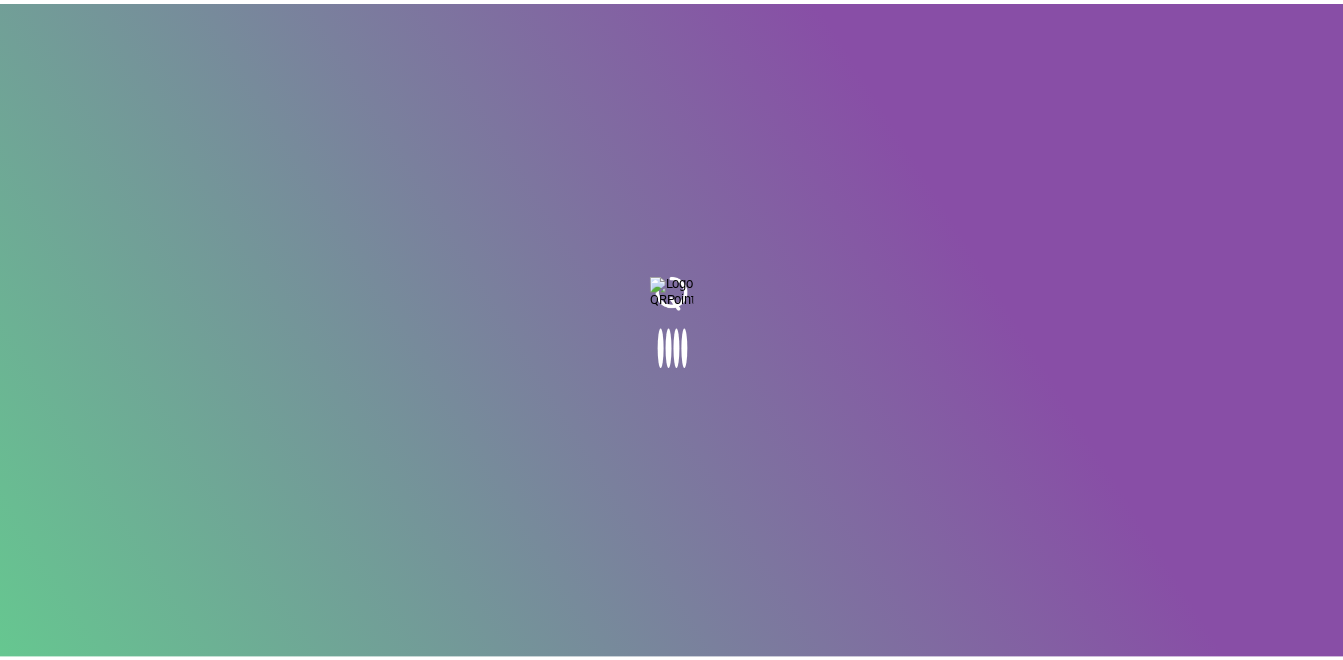scroll, scrollTop: 0, scrollLeft: 0, axis: both 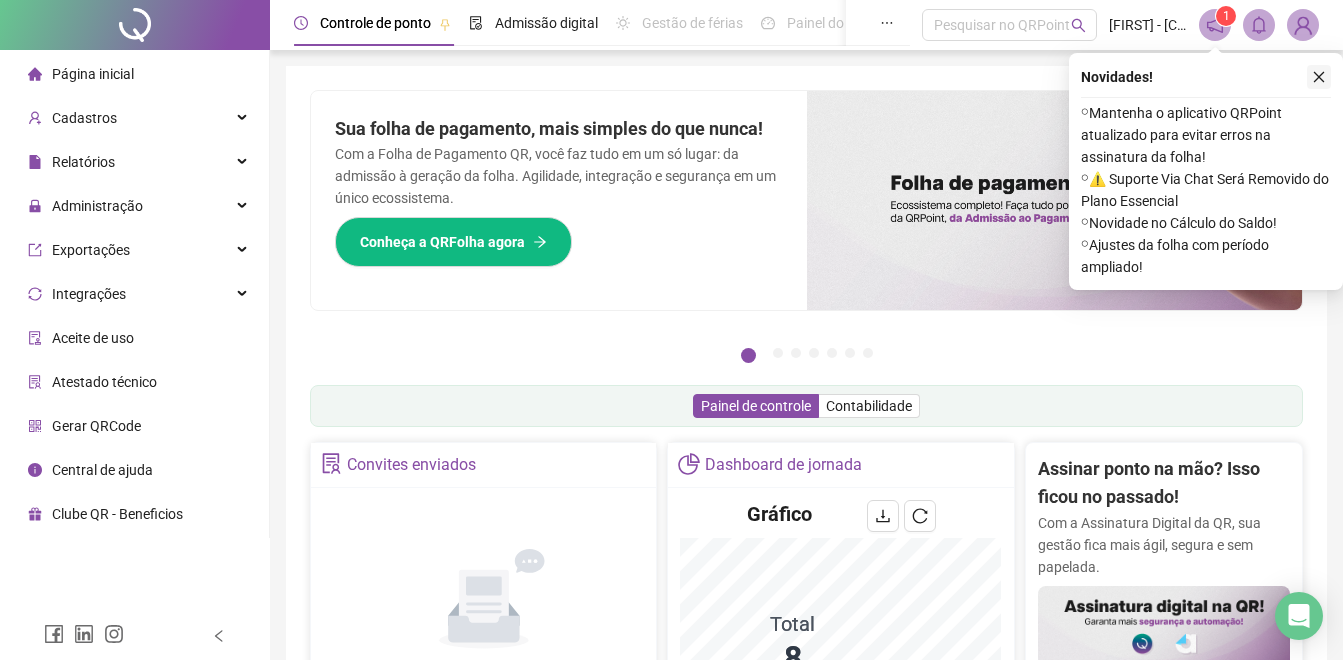 click 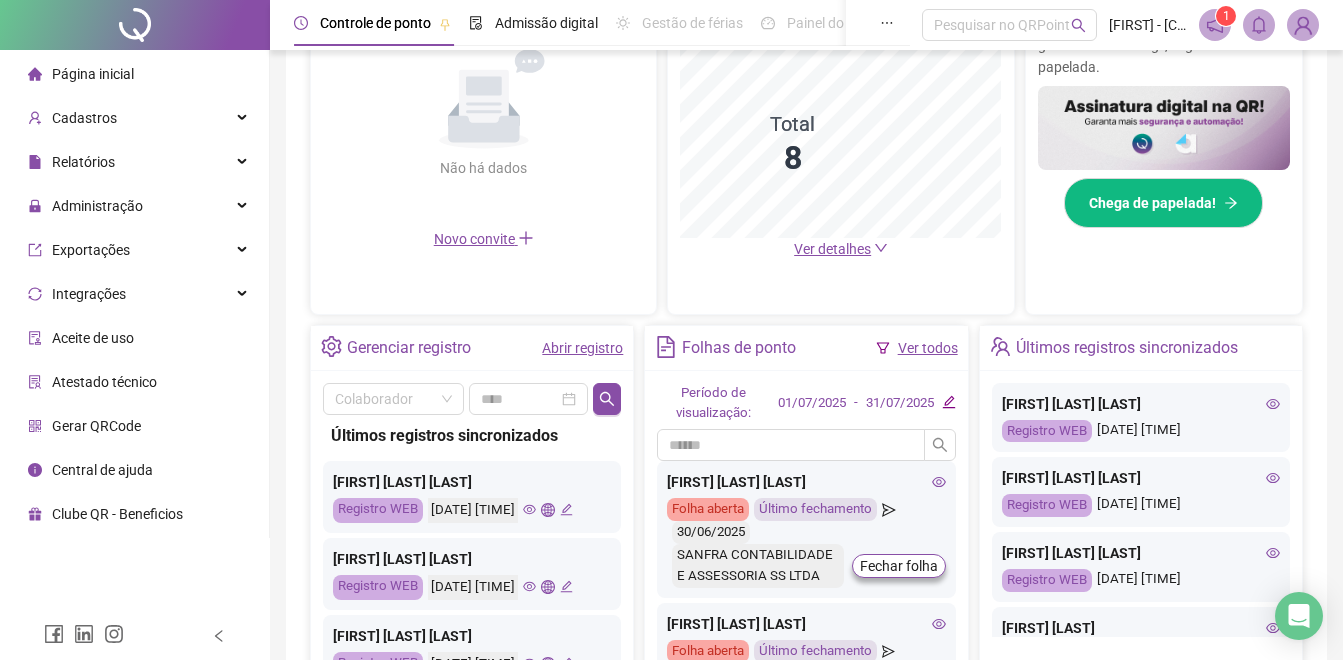 scroll, scrollTop: 662, scrollLeft: 0, axis: vertical 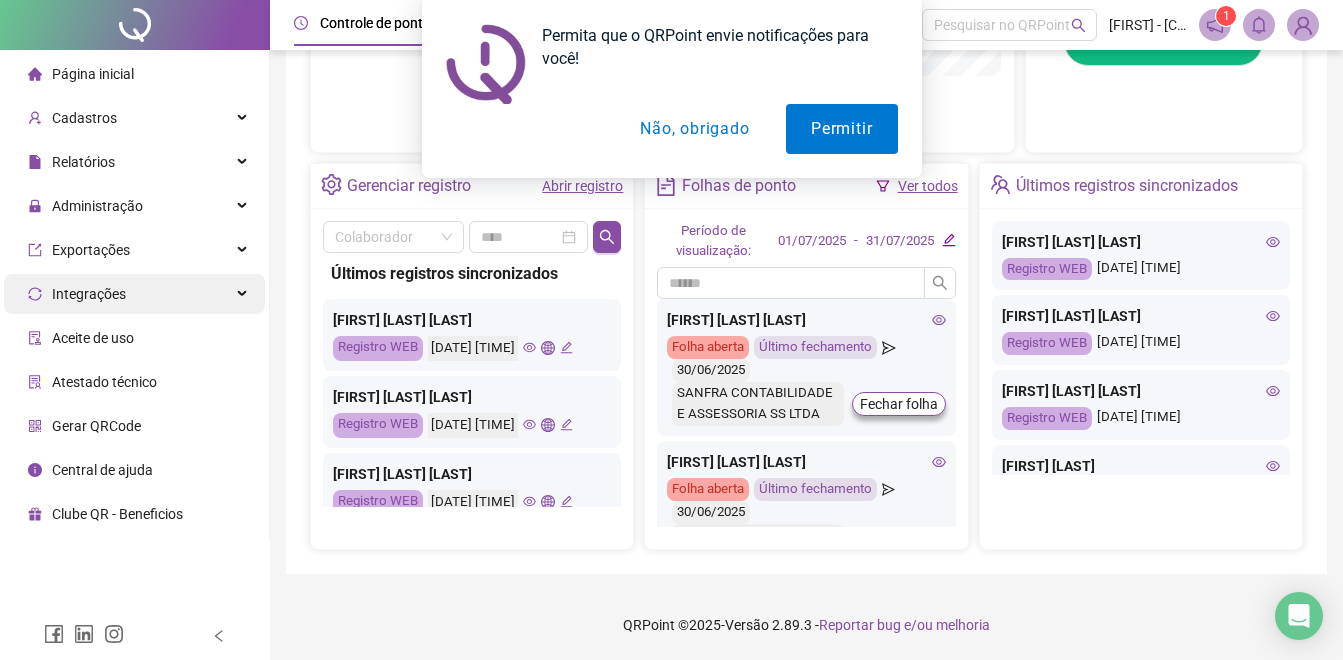 click on "Integrações" at bounding box center (134, 294) 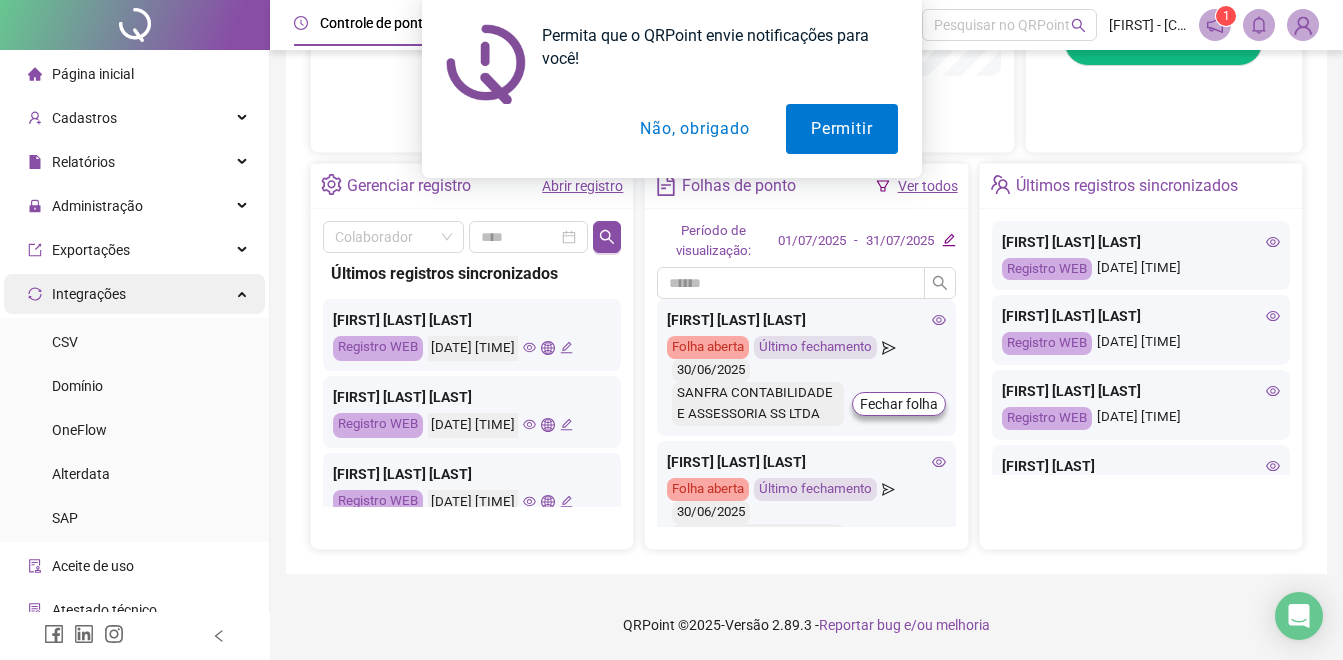 click on "Integrações" at bounding box center [134, 294] 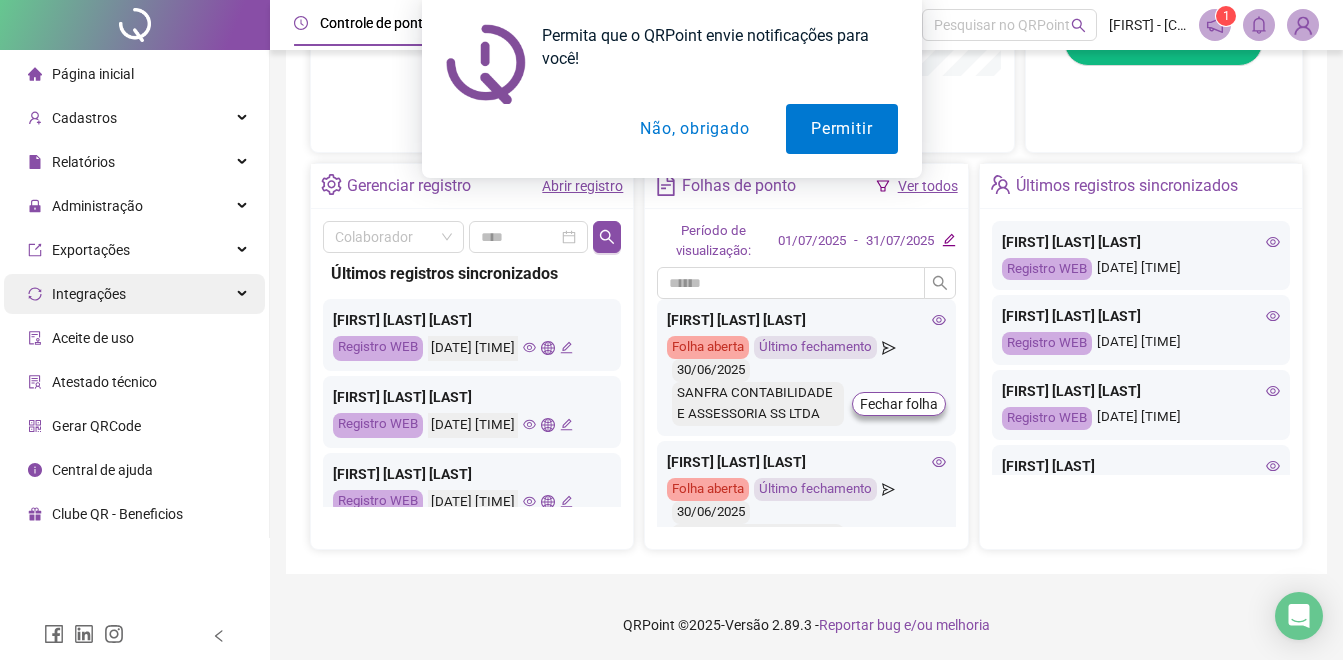 click on "Integrações" at bounding box center [134, 294] 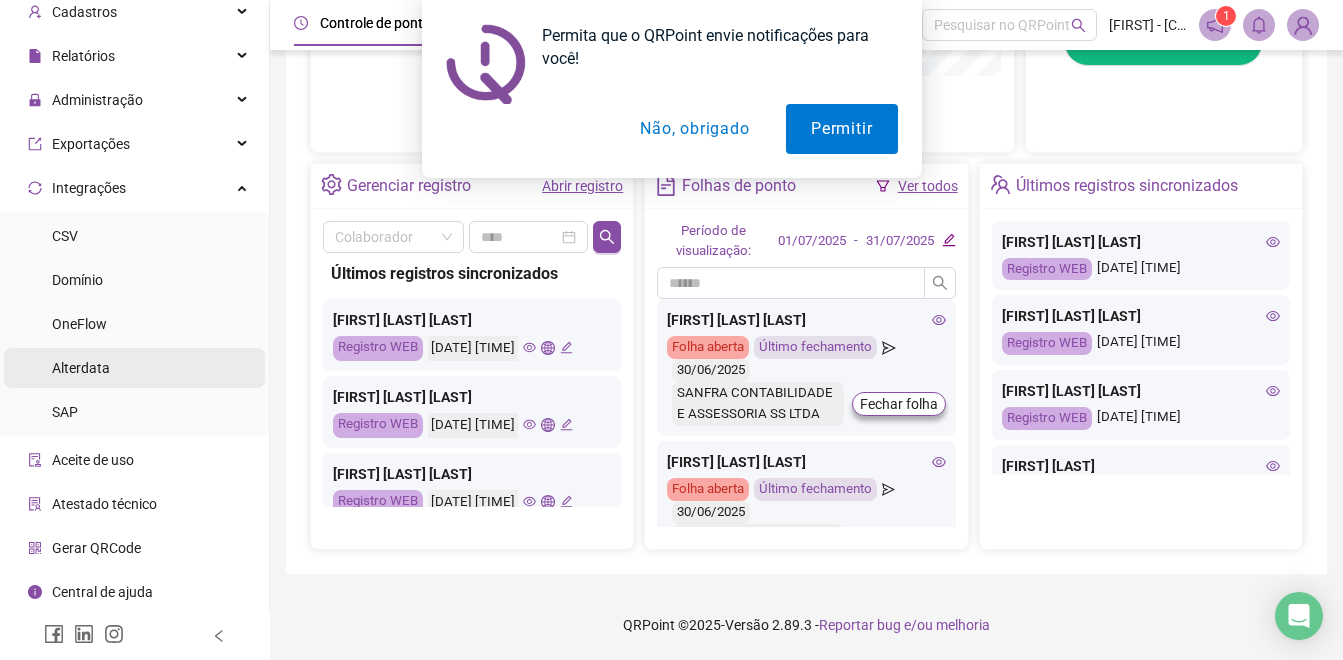 scroll, scrollTop: 0, scrollLeft: 0, axis: both 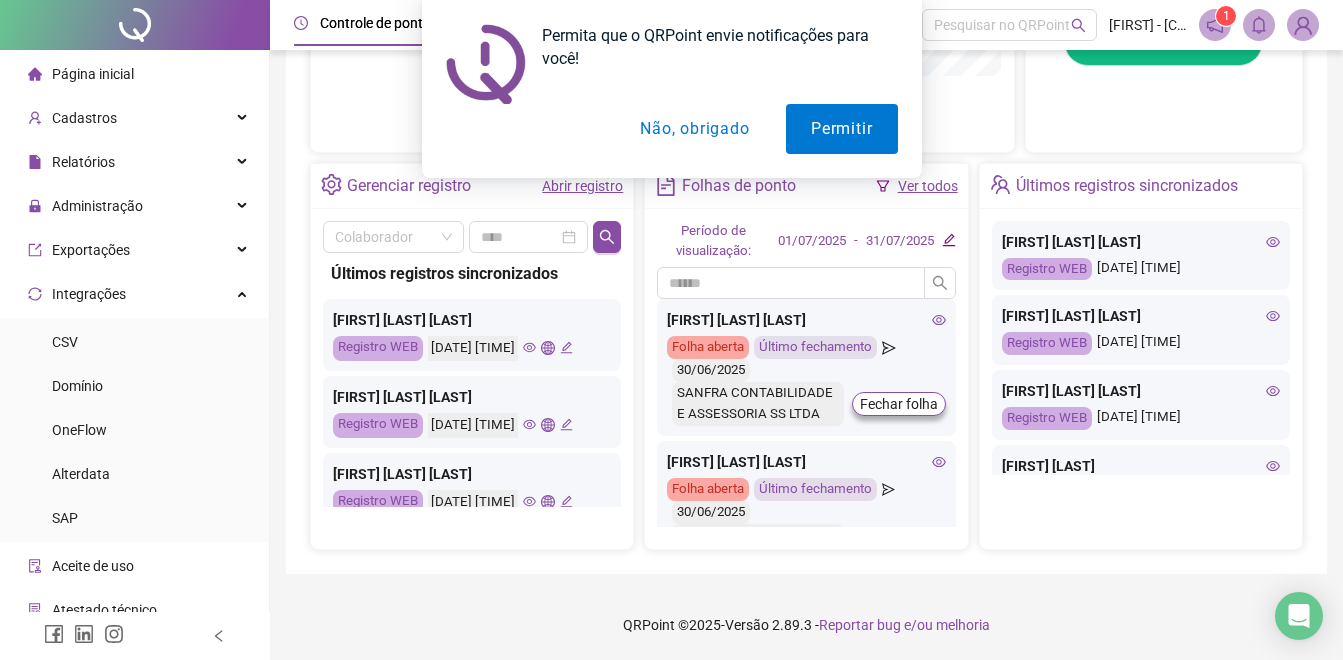 click on "Não, obrigado" at bounding box center [694, 129] 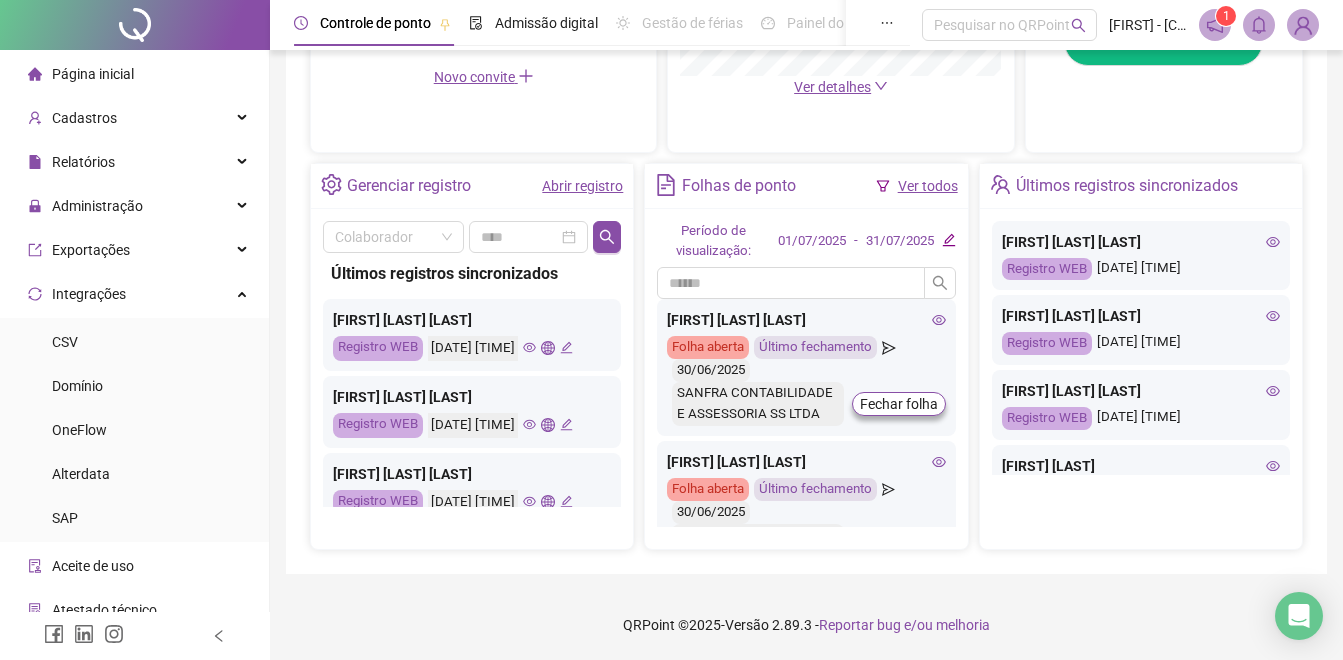 click on "Painel do DP" at bounding box center [826, 23] 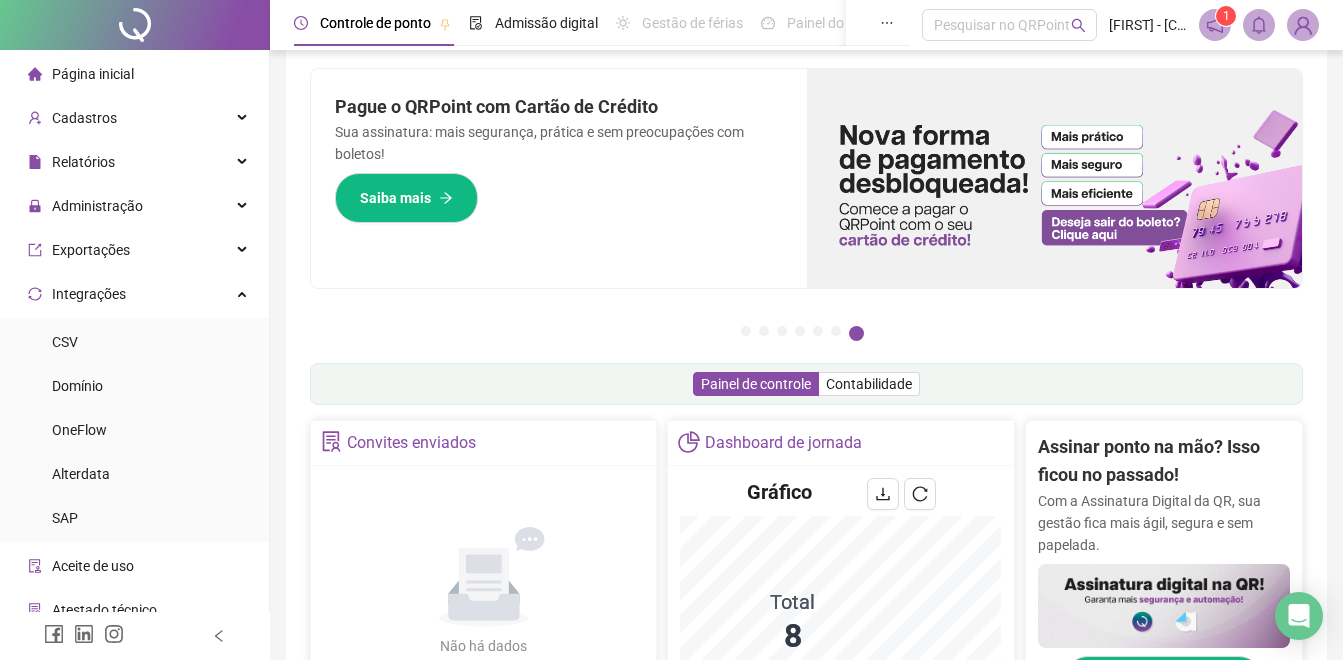 scroll, scrollTop: 0, scrollLeft: 0, axis: both 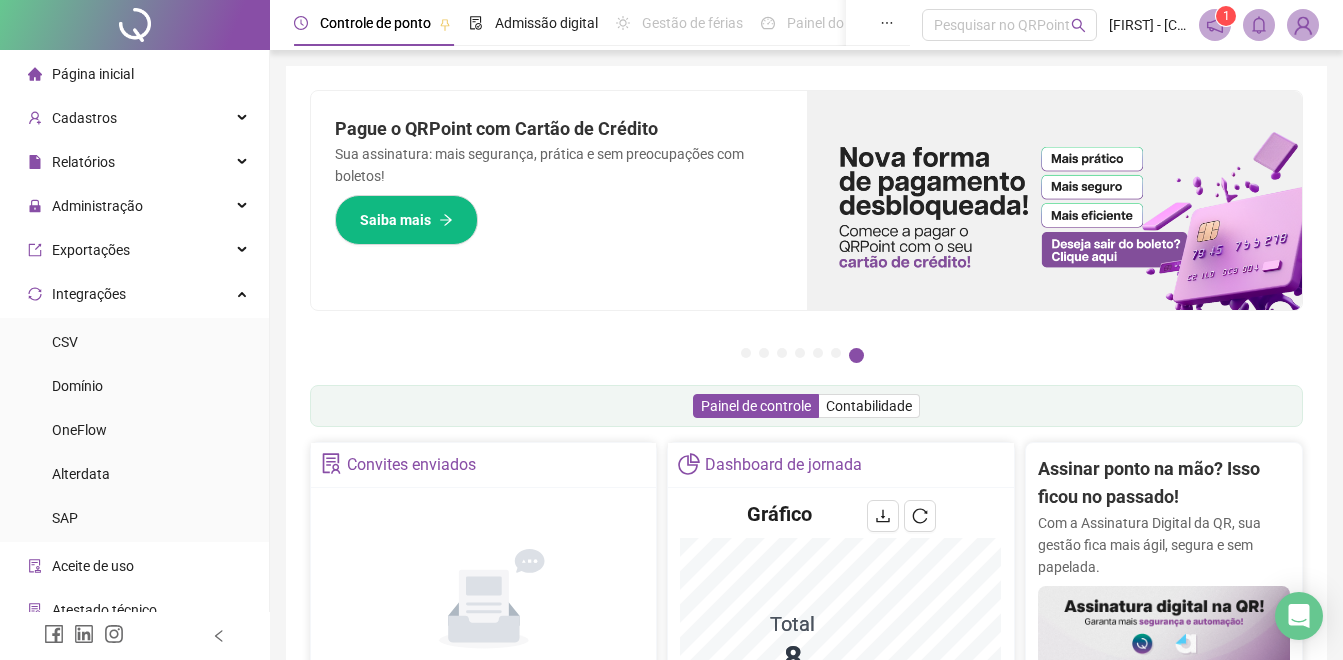 click on "1" at bounding box center [1215, 25] 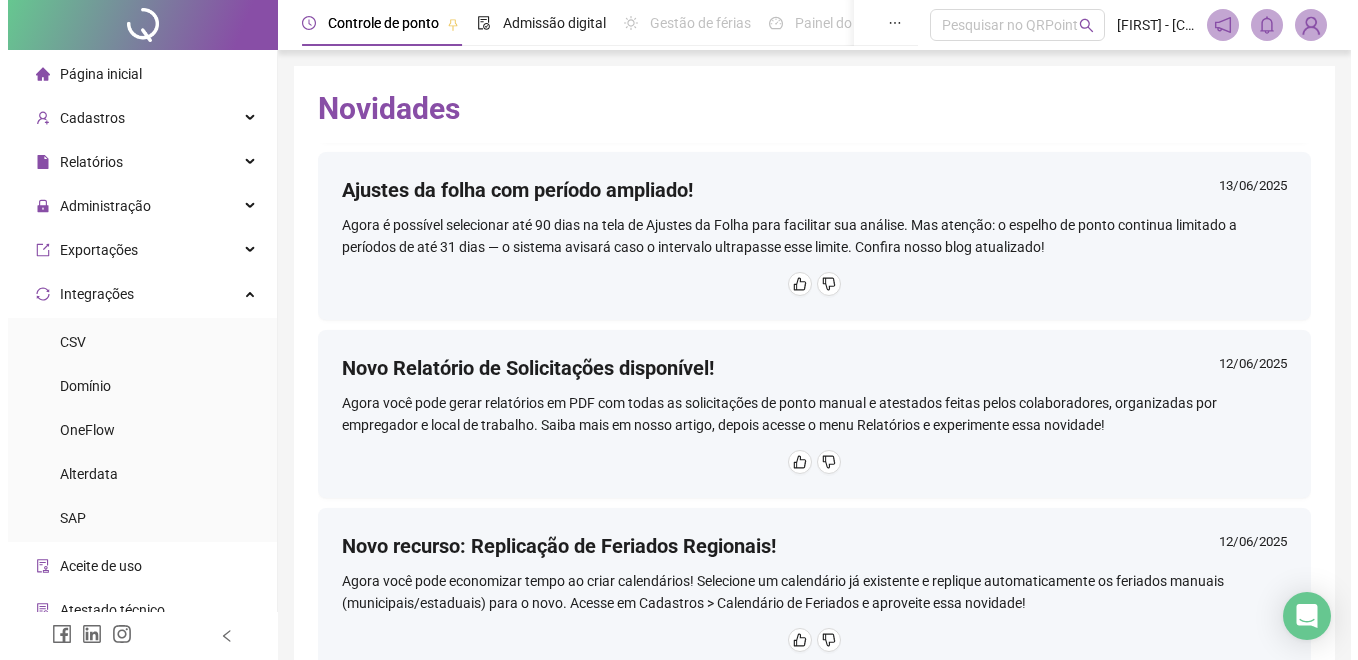 scroll, scrollTop: 600, scrollLeft: 0, axis: vertical 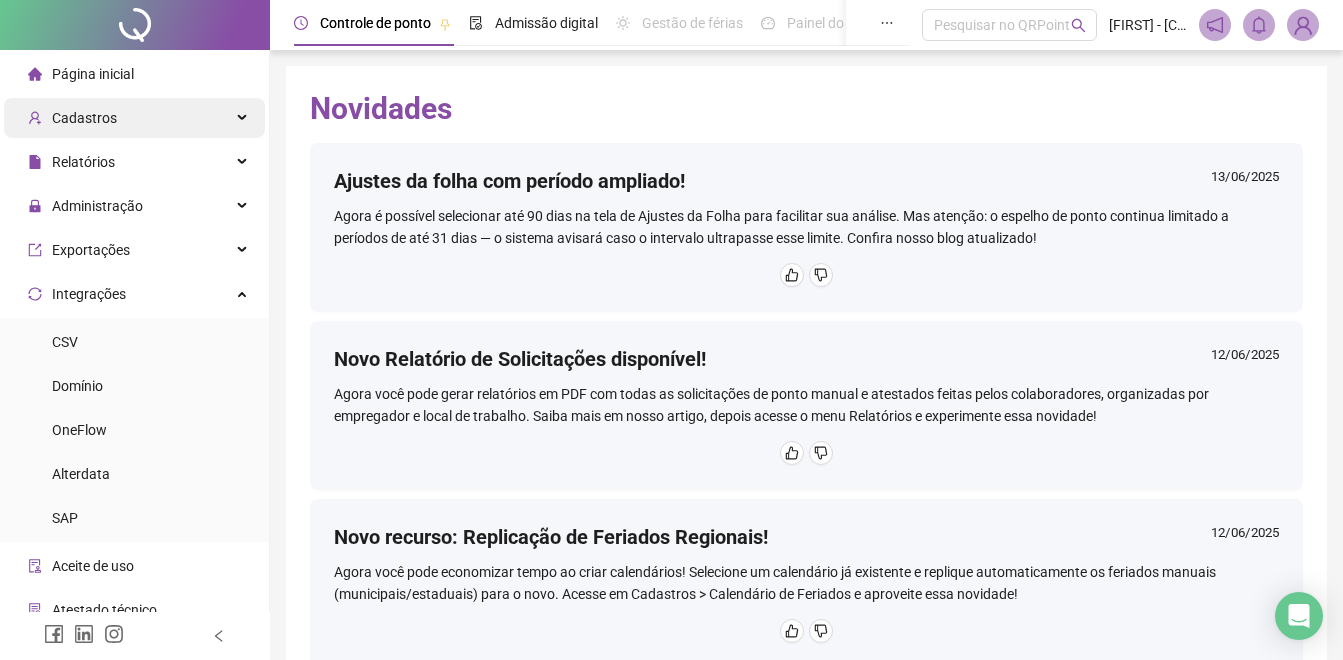 click on "Cadastros" at bounding box center (84, 118) 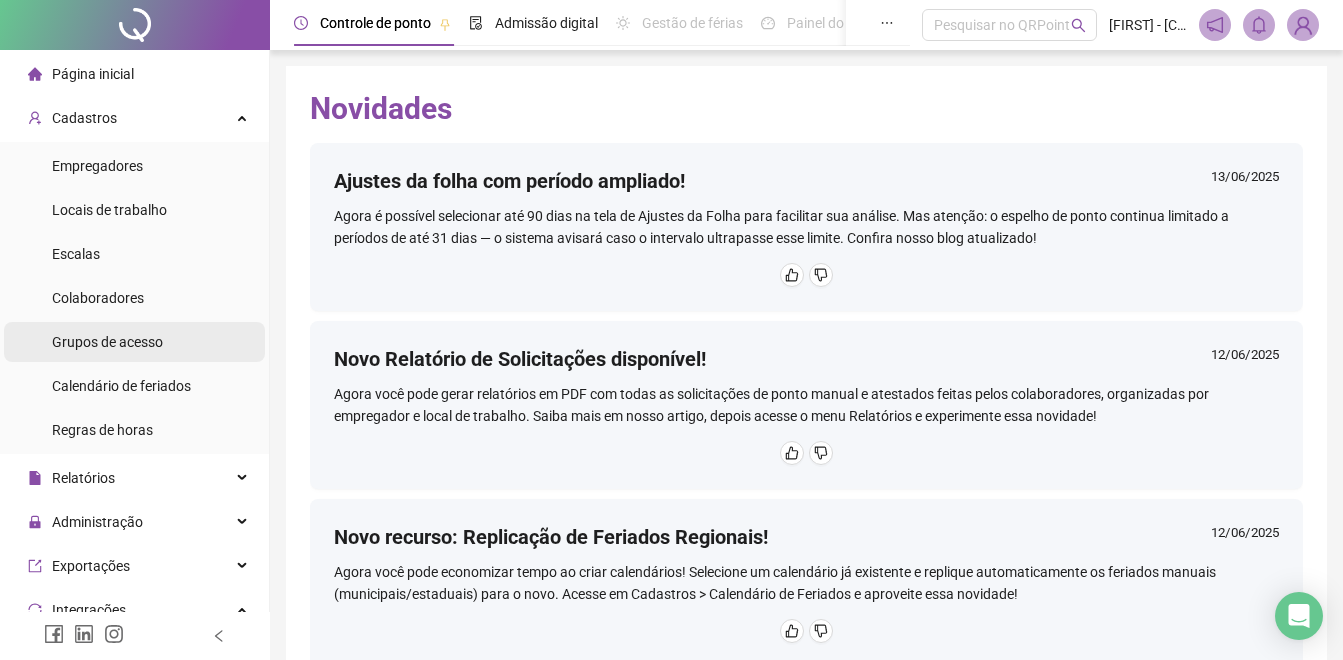 click on "Grupos de acesso" at bounding box center [107, 342] 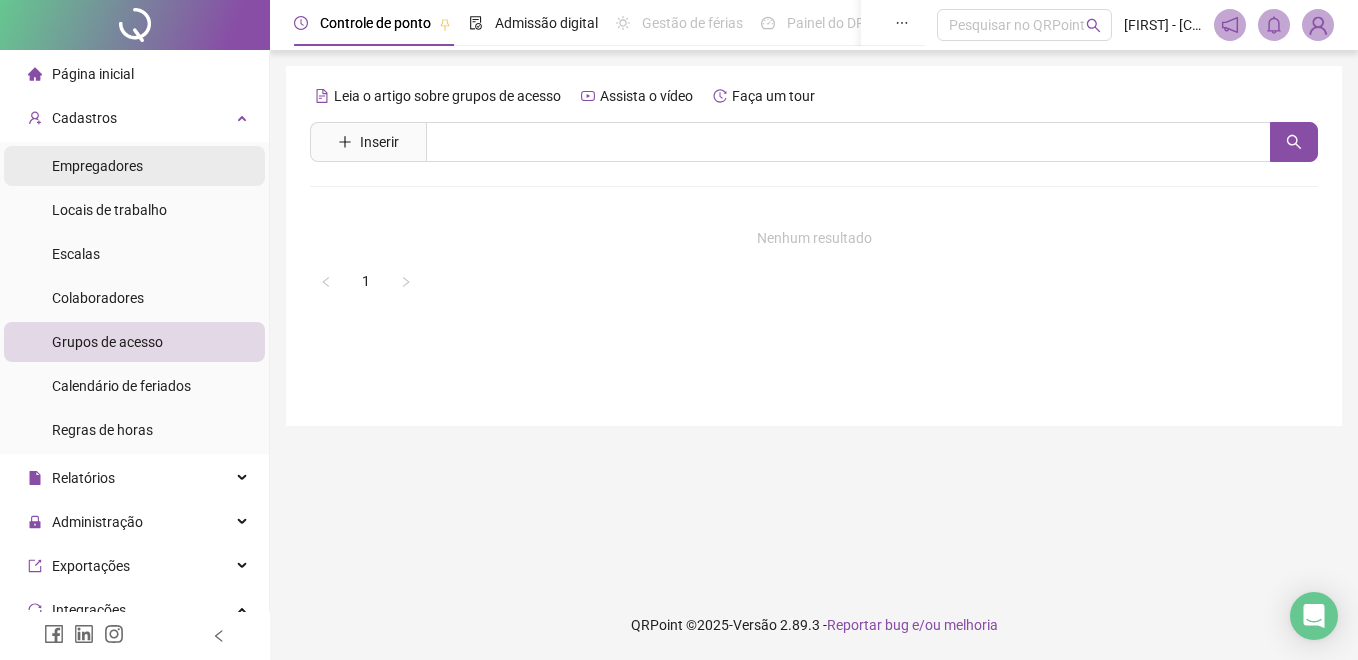 click on "Empregadores" at bounding box center [97, 166] 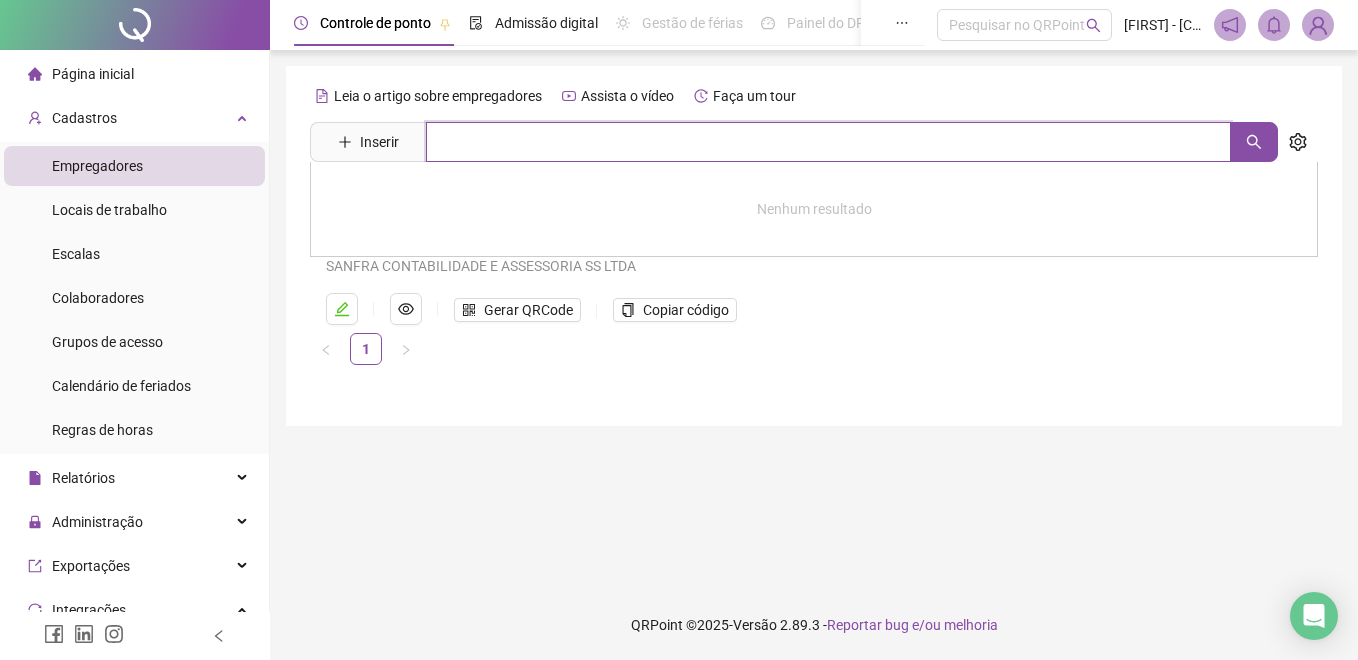 click at bounding box center [828, 142] 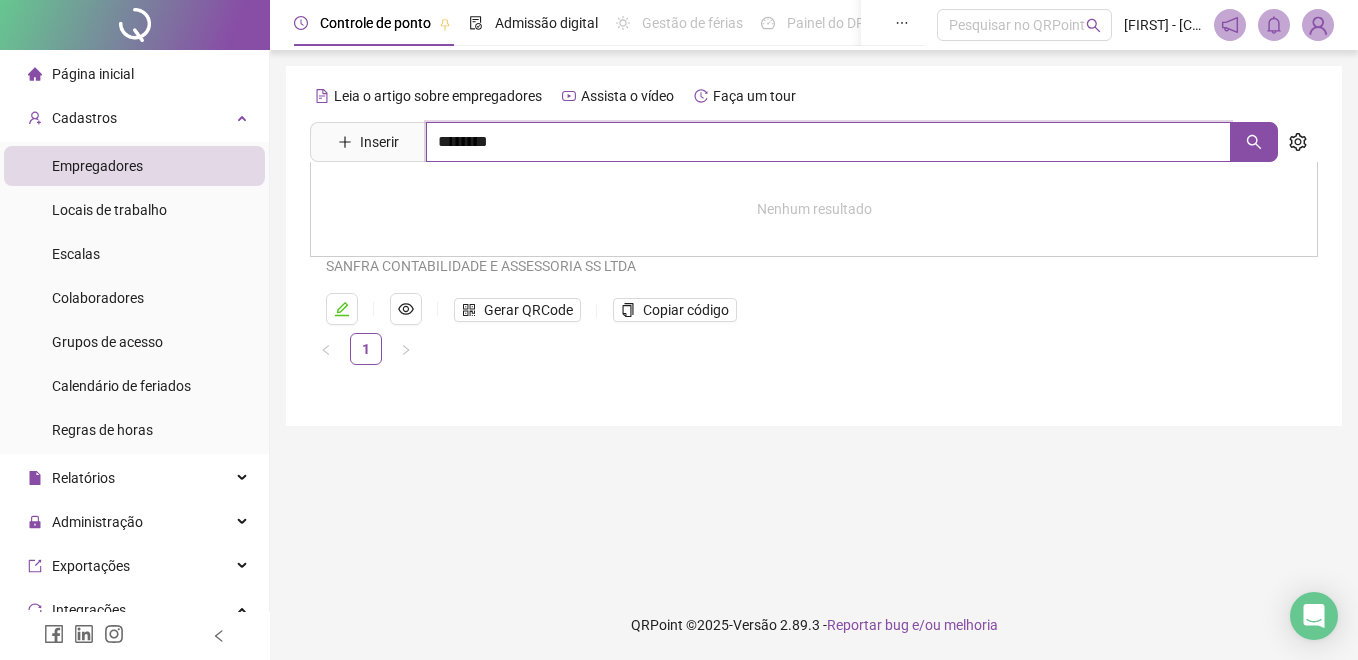 type on "********" 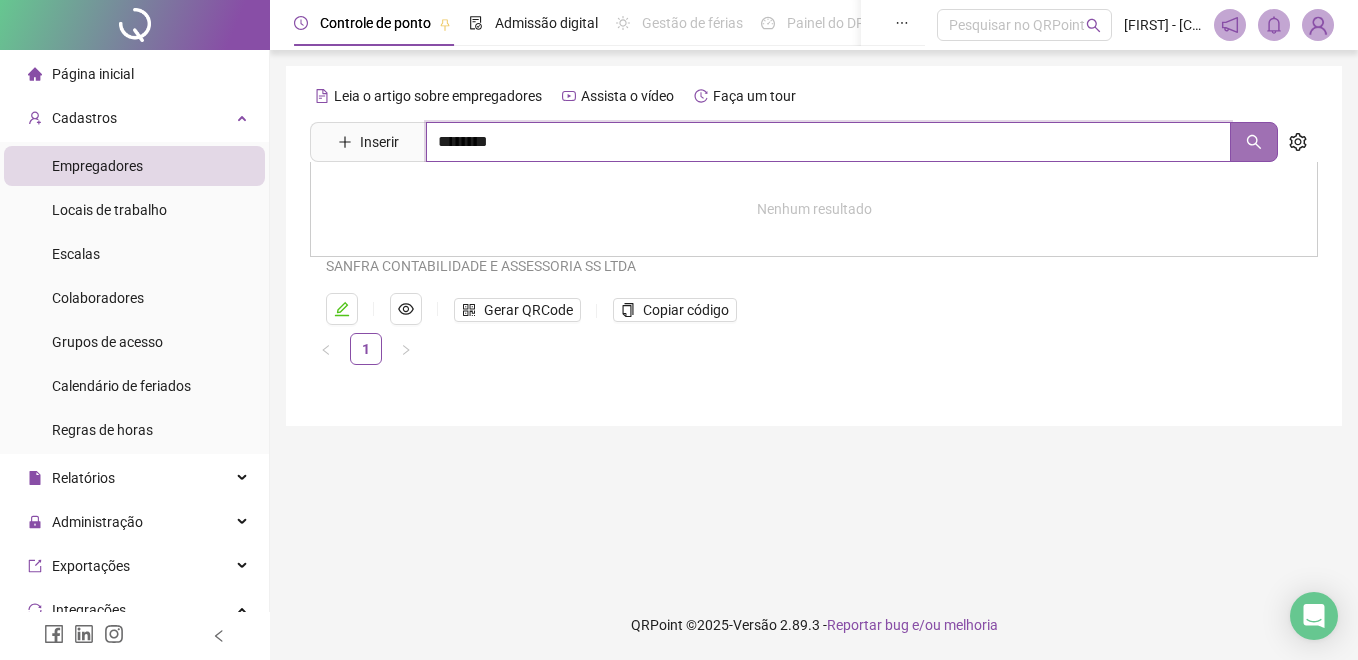 click at bounding box center [1254, 142] 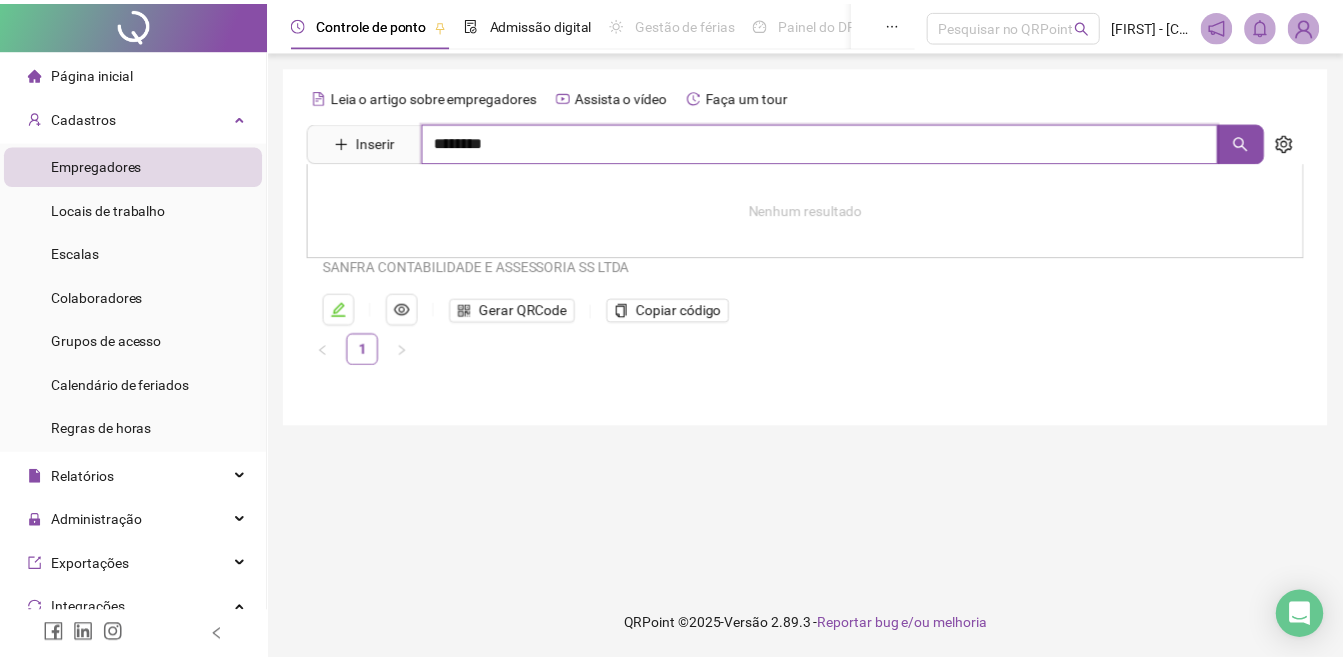 scroll, scrollTop: 0, scrollLeft: 0, axis: both 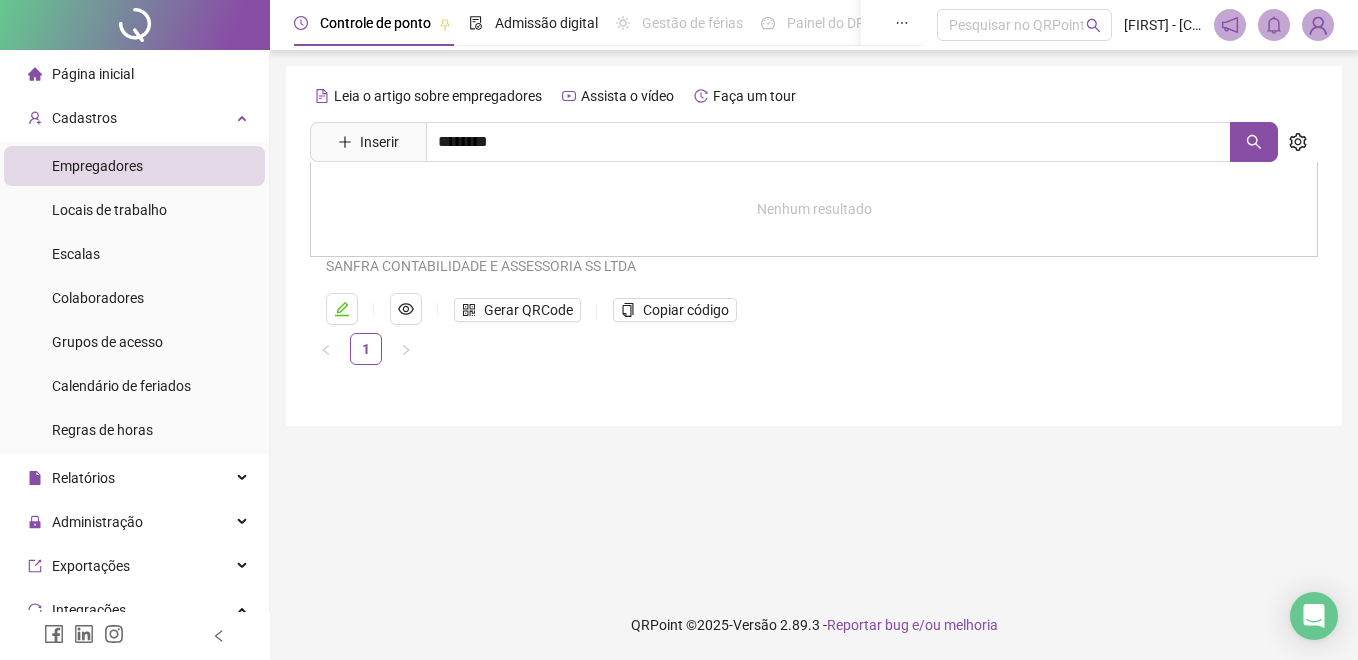 click on "Página inicial" at bounding box center (93, 74) 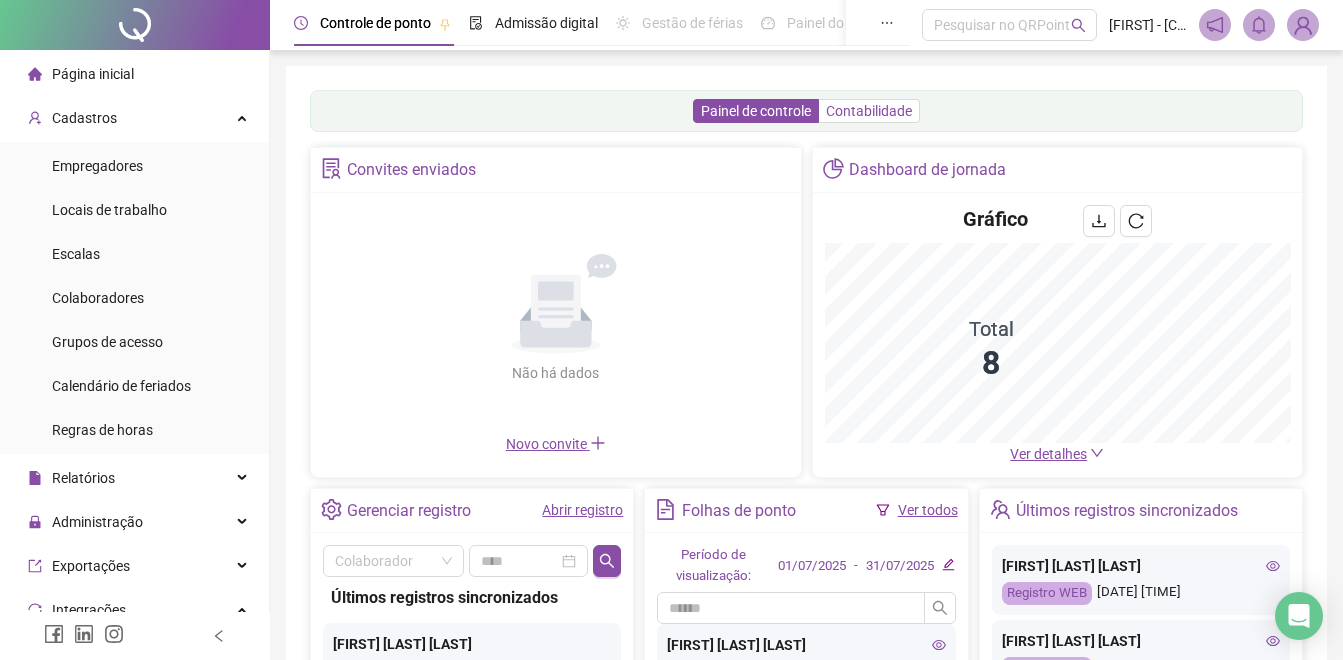 click on "Contabilidade" at bounding box center [869, 111] 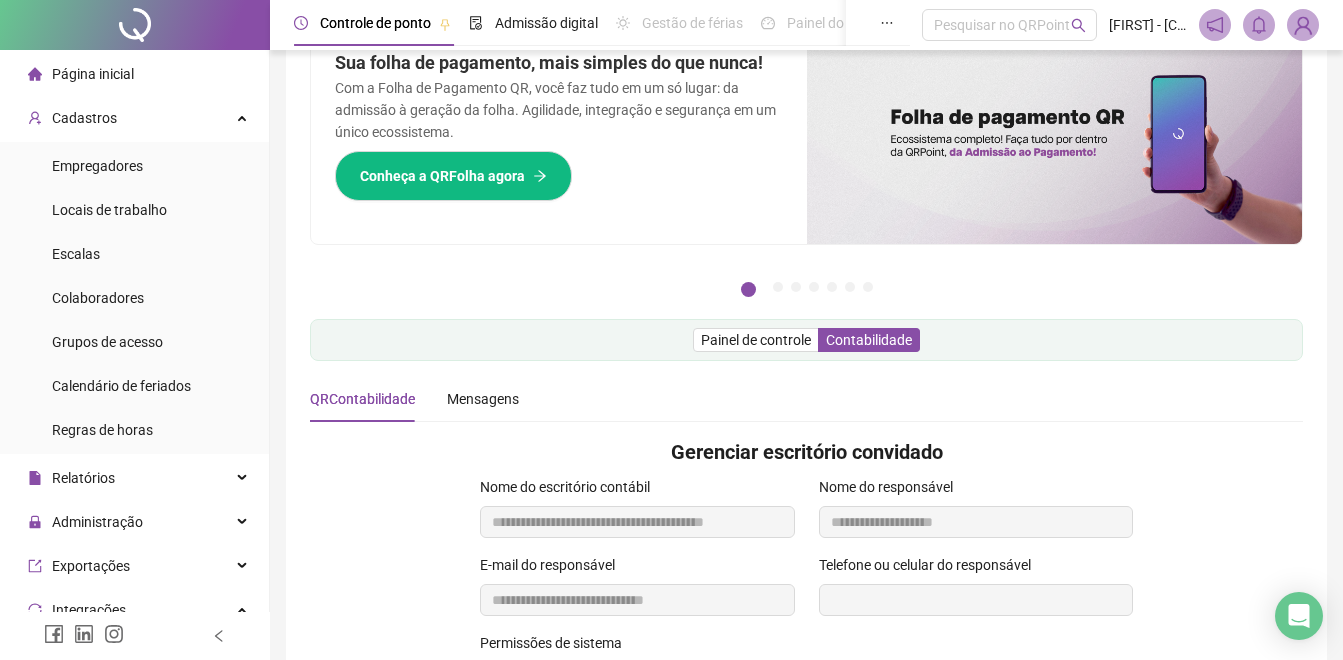 scroll, scrollTop: 200, scrollLeft: 0, axis: vertical 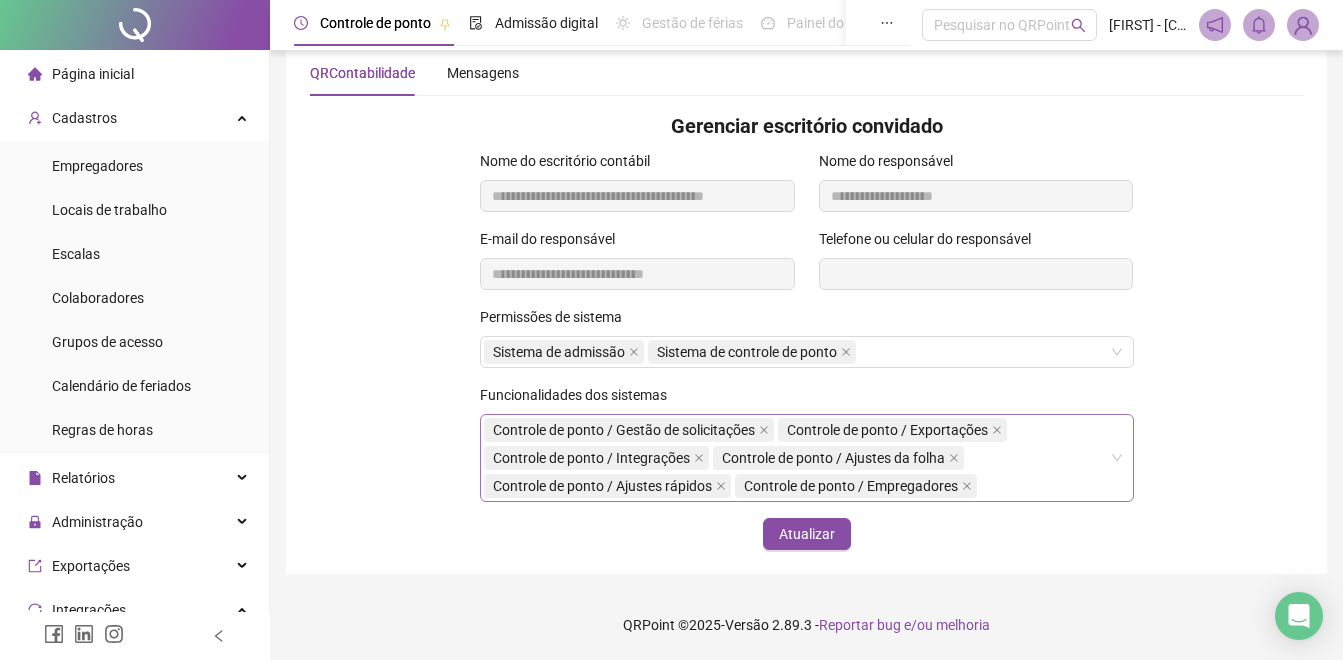 click on "Controle de ponto / Gestão de solicitações Controle de ponto / Exportações Controle de ponto / Integrações Controle de ponto / Ajustes da folha Controle de ponto / Ajustes rápidos Controle de ponto / Empregadores" at bounding box center (807, 458) 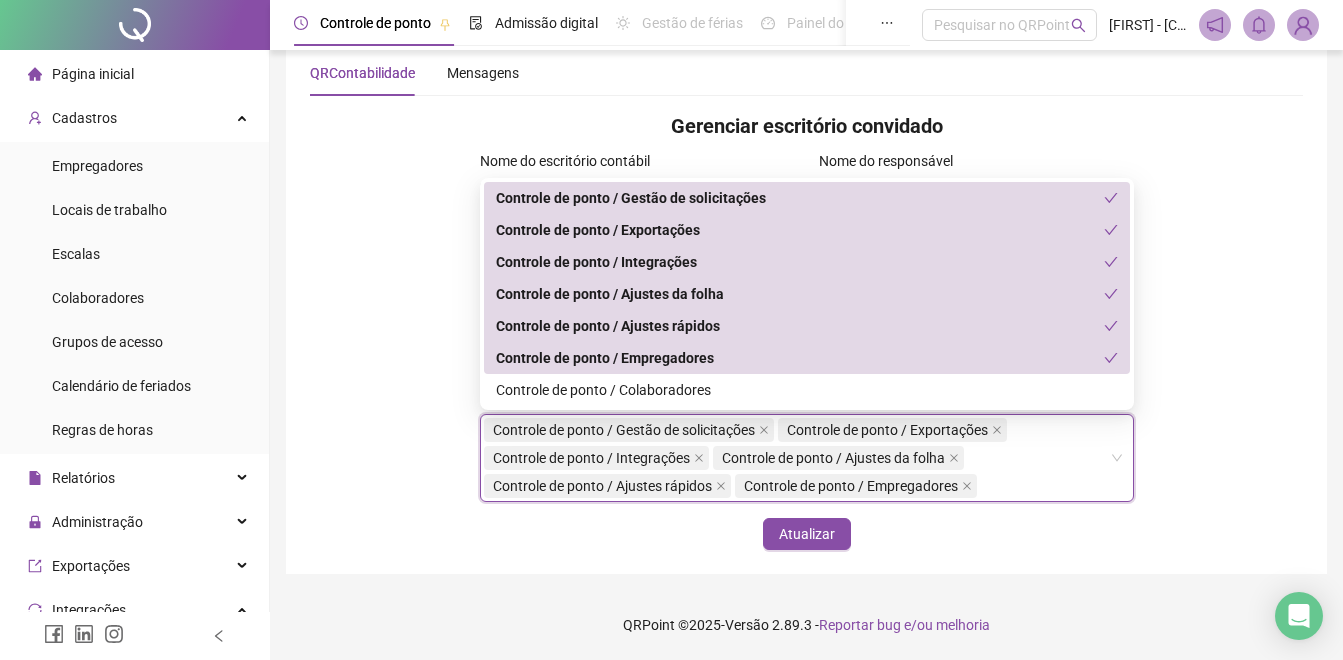 click on "Controle de ponto / Empregadores" at bounding box center (800, 358) 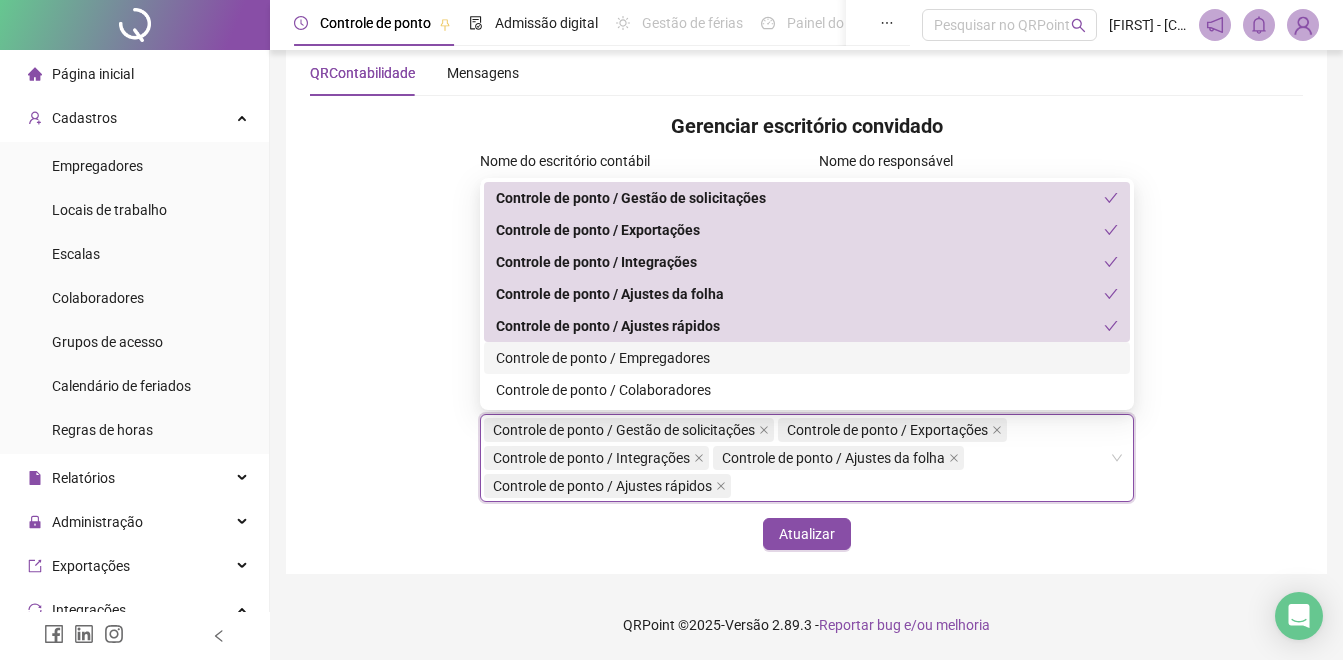 click on "Controle de ponto / Empregadores" at bounding box center (807, 358) 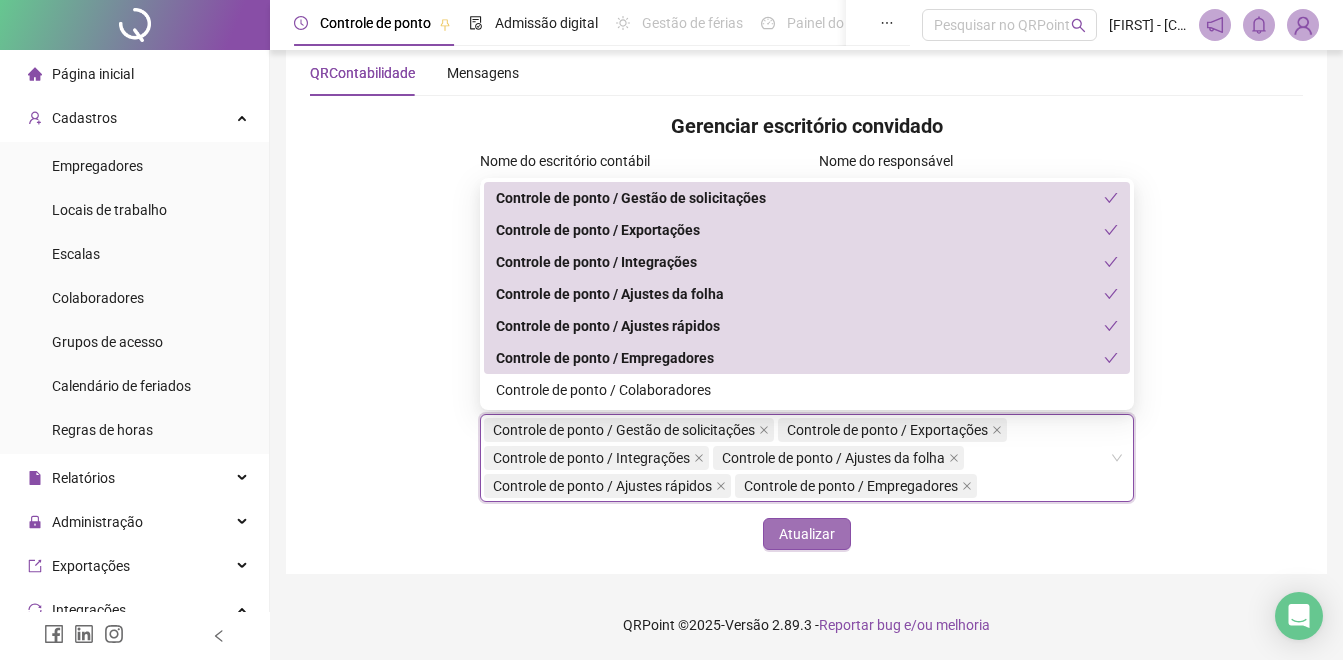 click on "Atualizar" at bounding box center [807, 534] 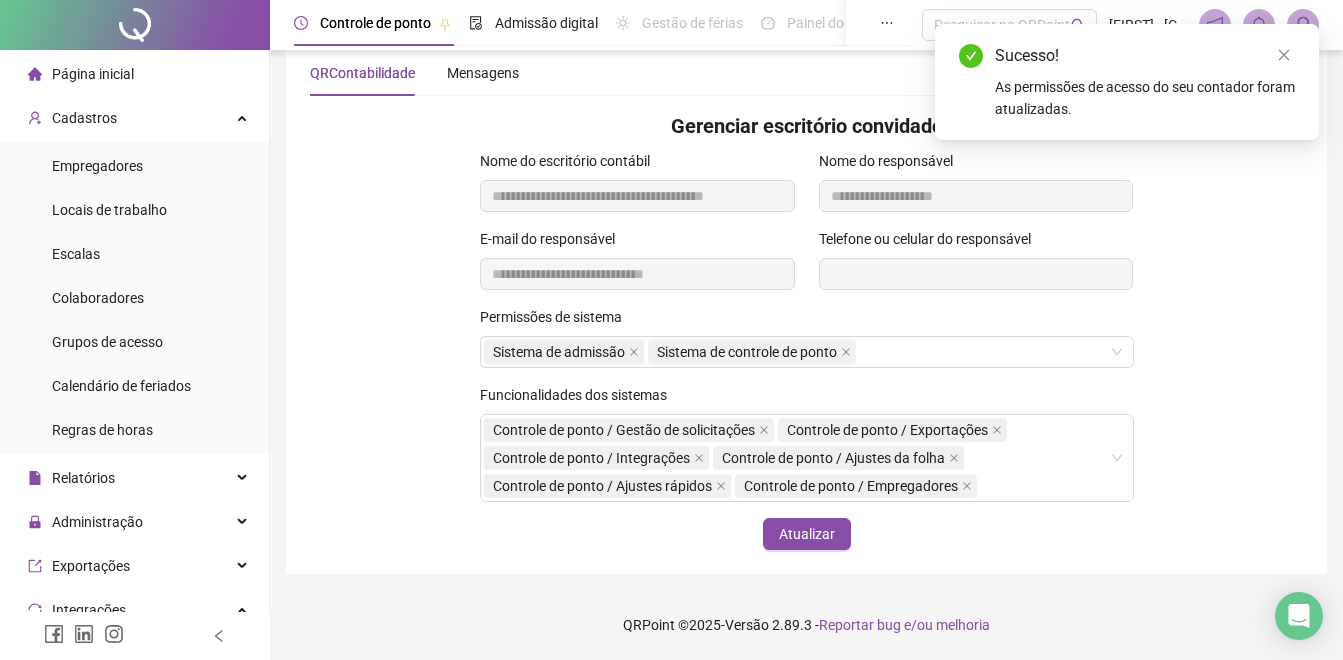 click on "Sucesso! As permissões de acesso do seu contador foram atualizadas." at bounding box center [1127, 82] 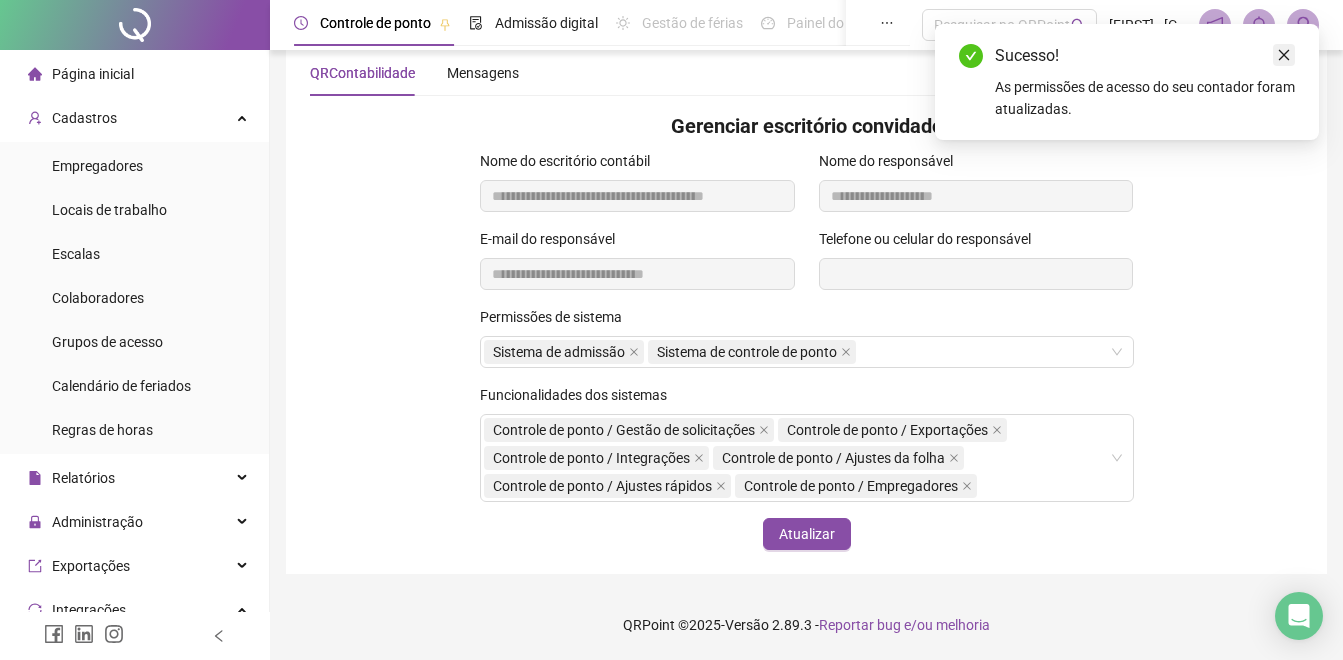 click at bounding box center (1284, 55) 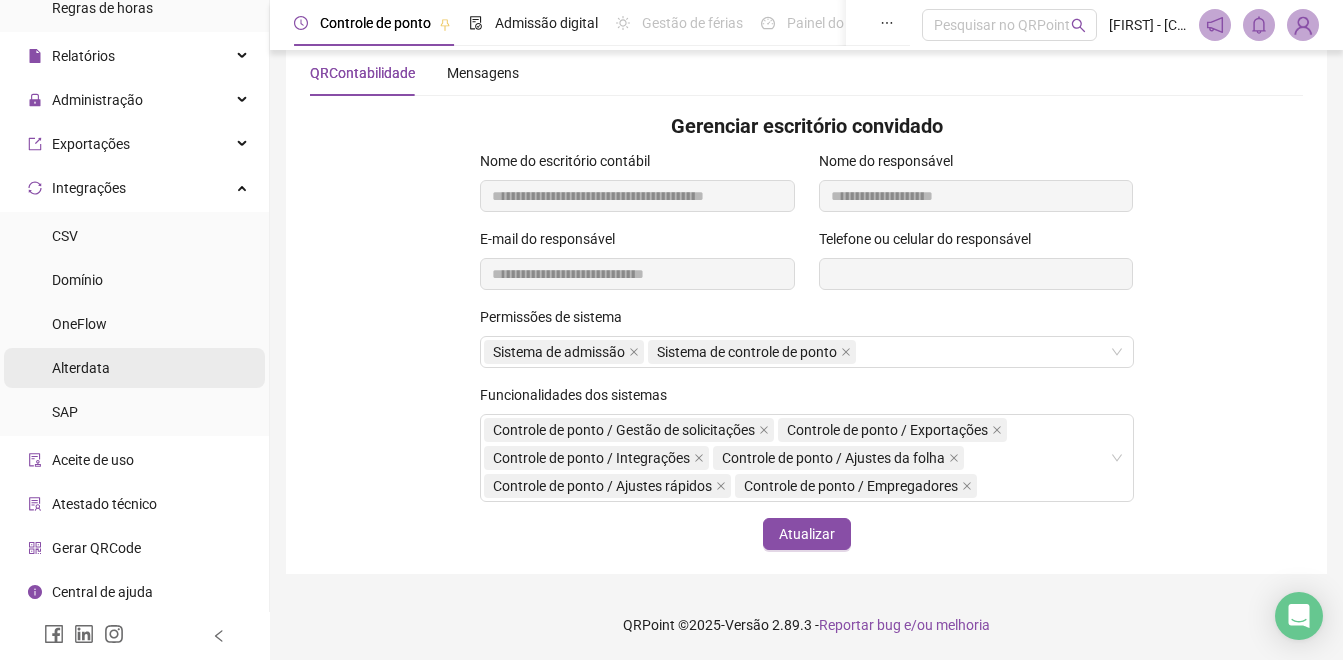 scroll, scrollTop: 0, scrollLeft: 0, axis: both 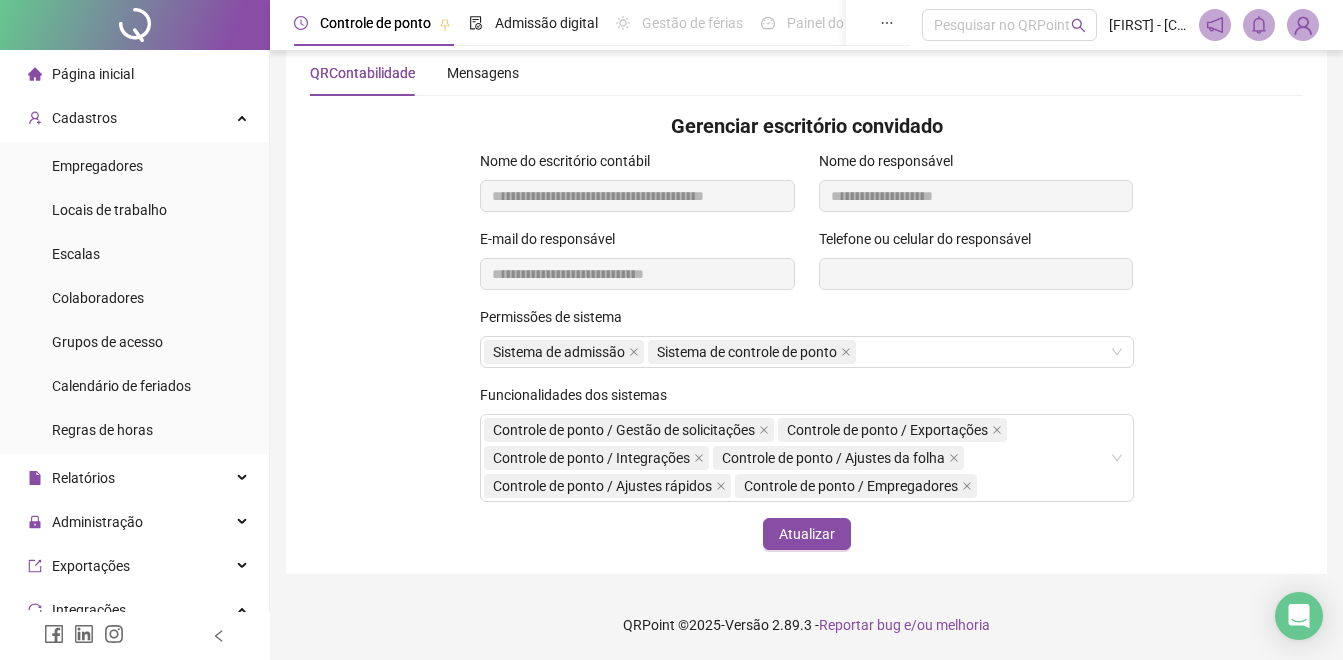 click on "Página inicial" at bounding box center [93, 74] 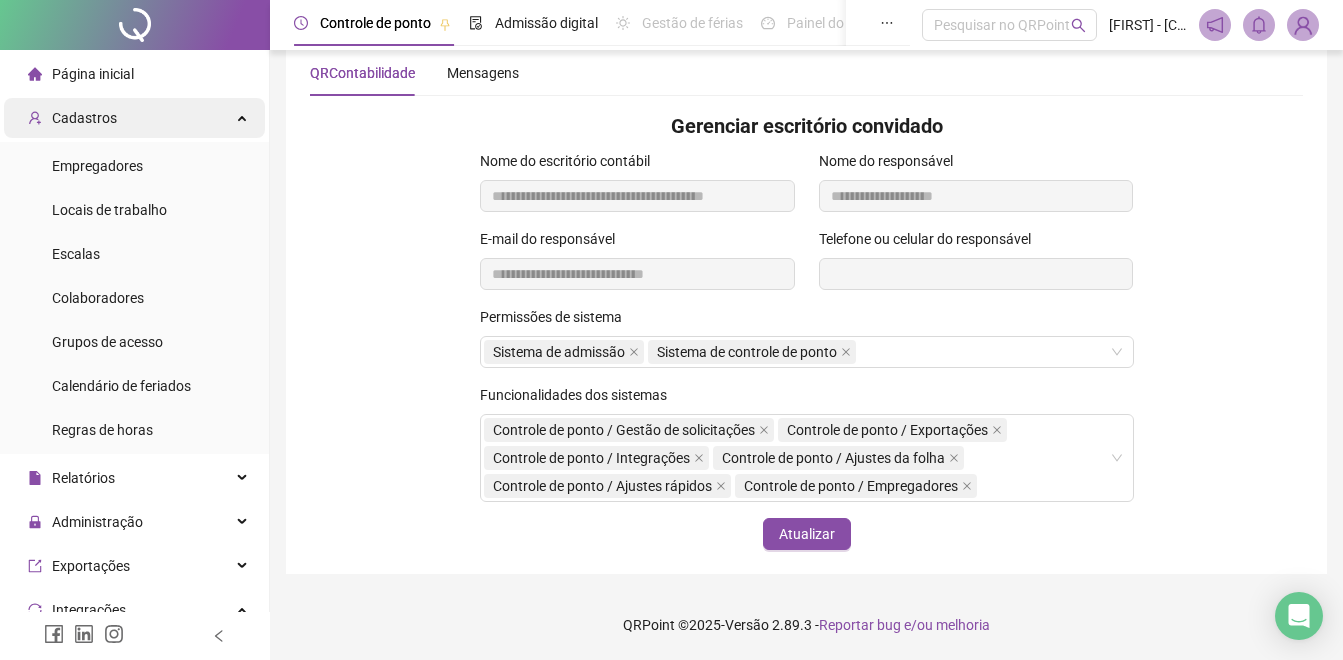 click on "Cadastros" at bounding box center (84, 118) 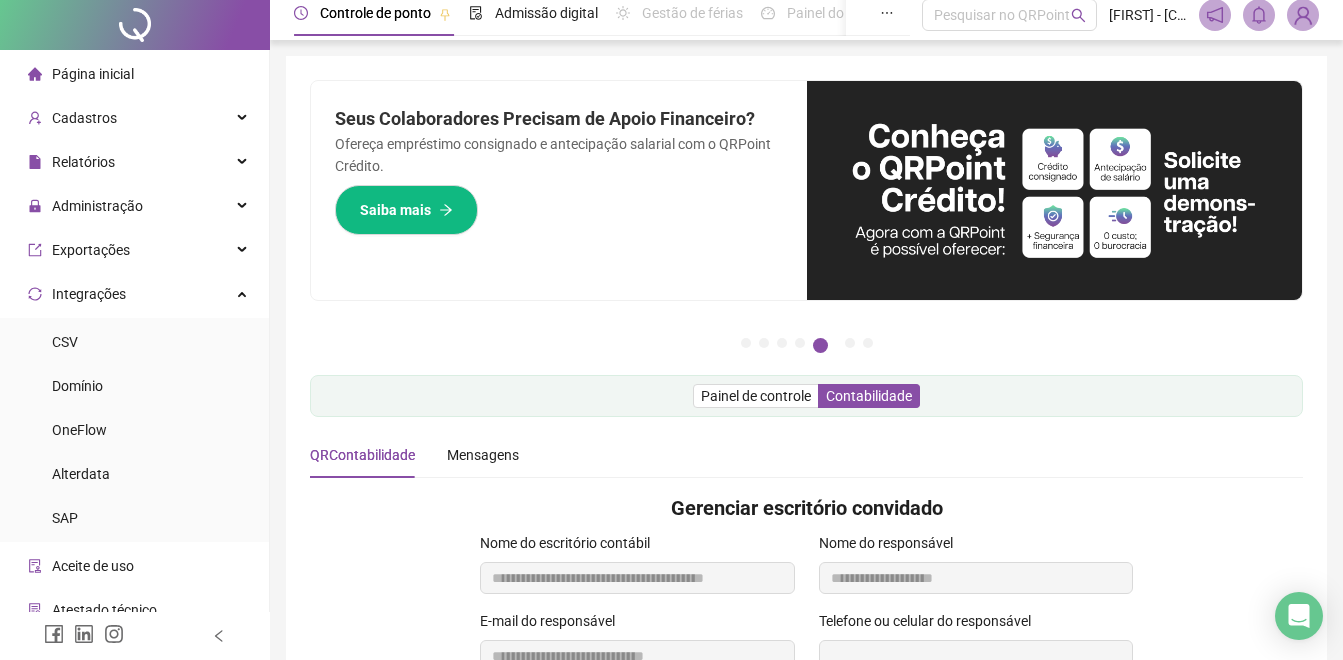 scroll, scrollTop: 0, scrollLeft: 0, axis: both 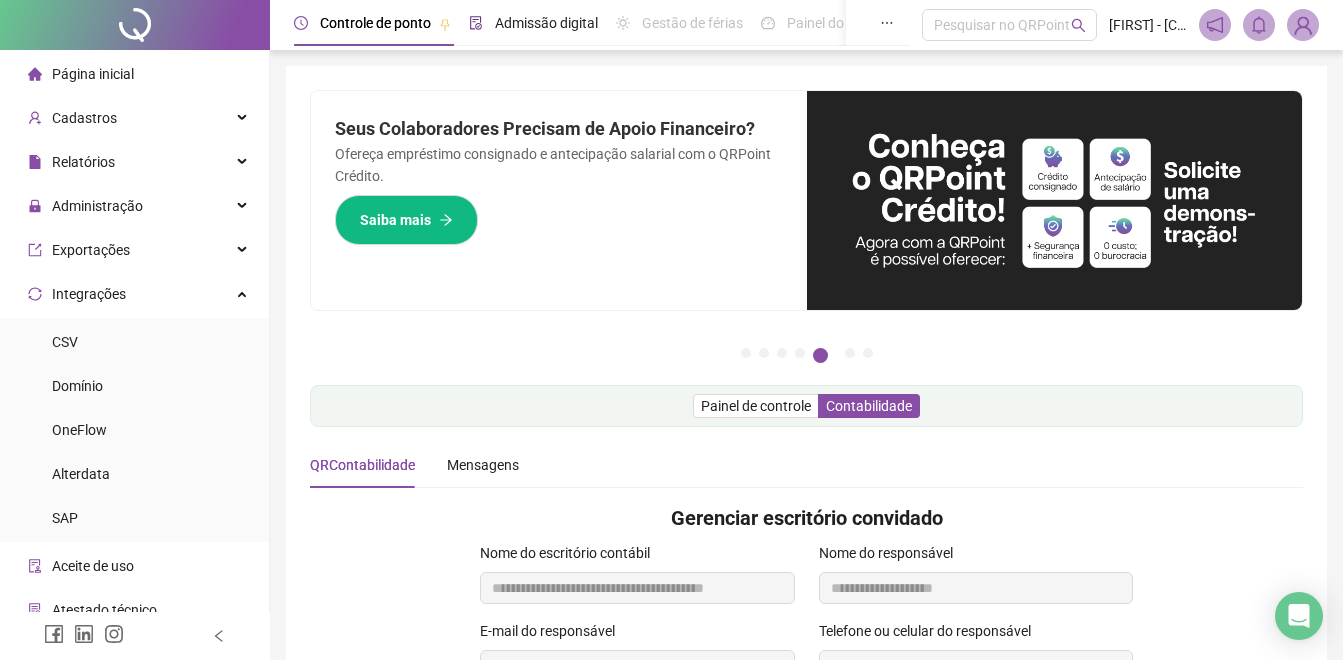 click on "Admissão digital" at bounding box center [546, 23] 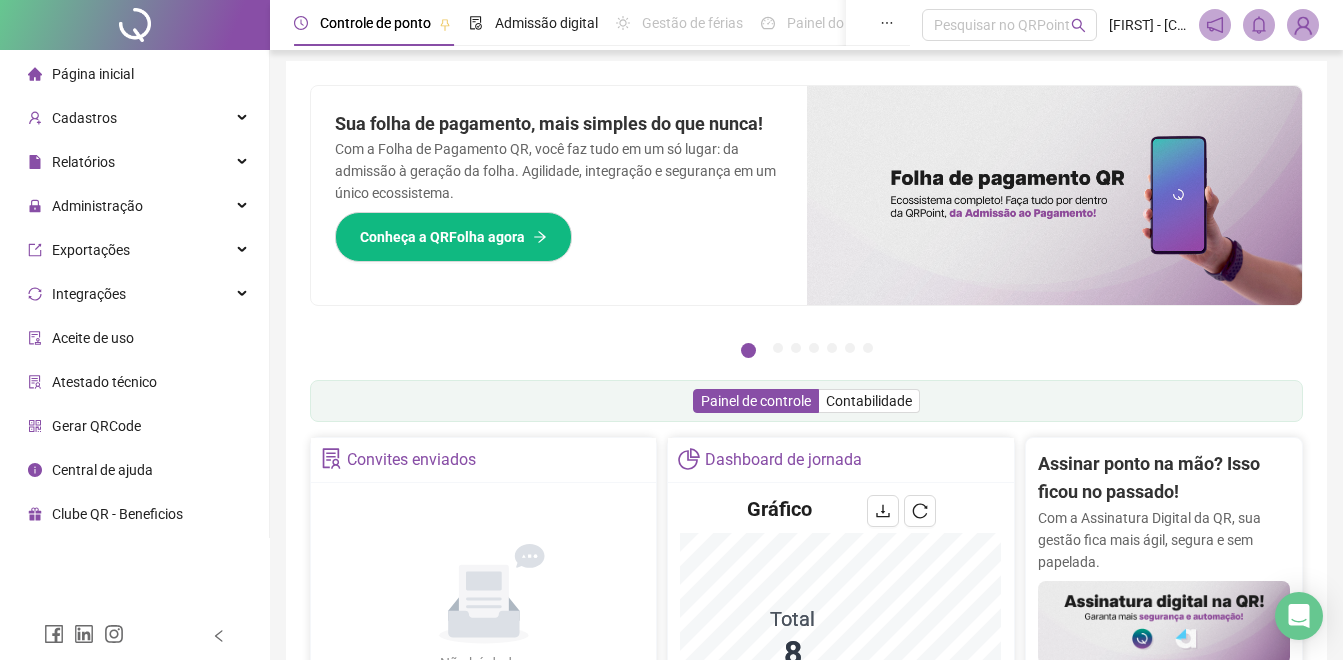scroll, scrollTop: 0, scrollLeft: 0, axis: both 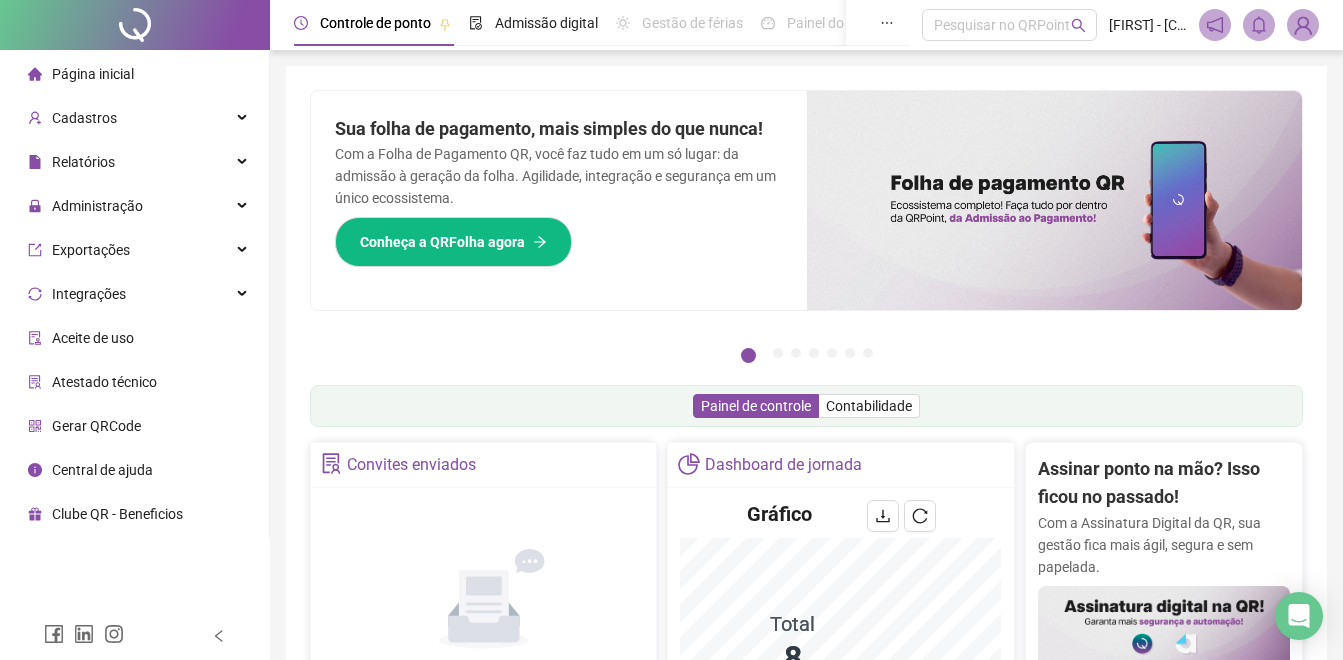 click at bounding box center [1303, 25] 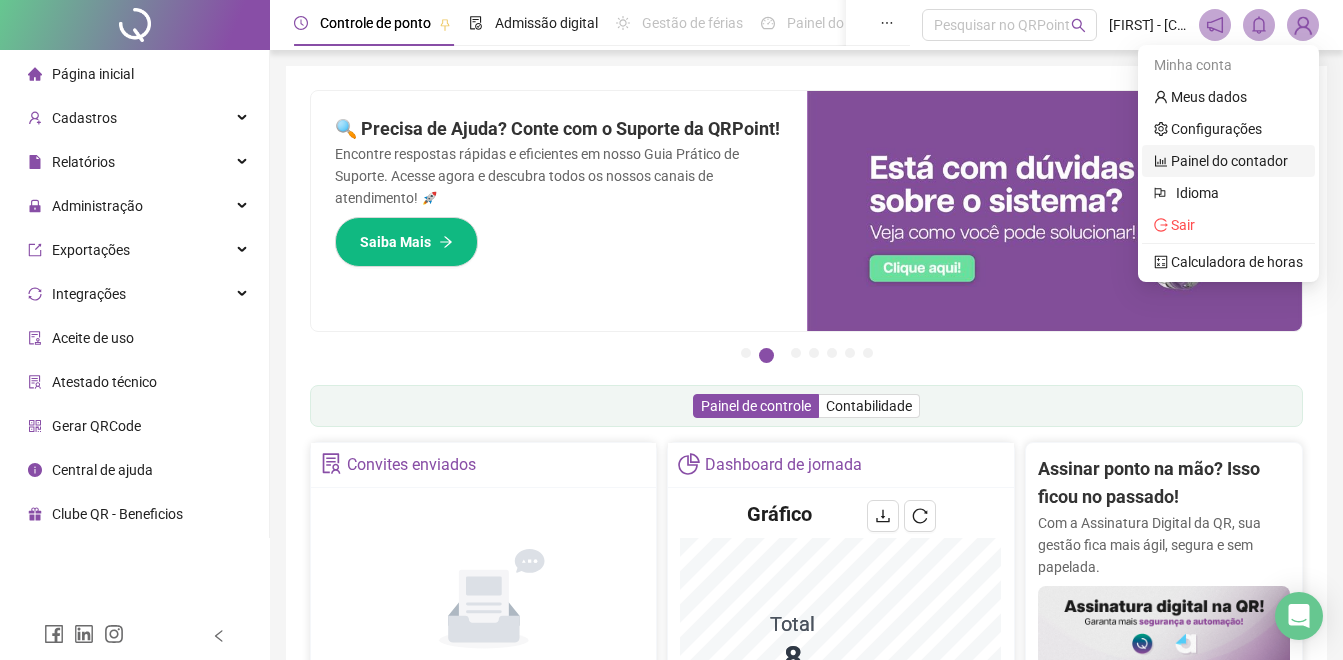 click on "Painel do contador" at bounding box center (1221, 161) 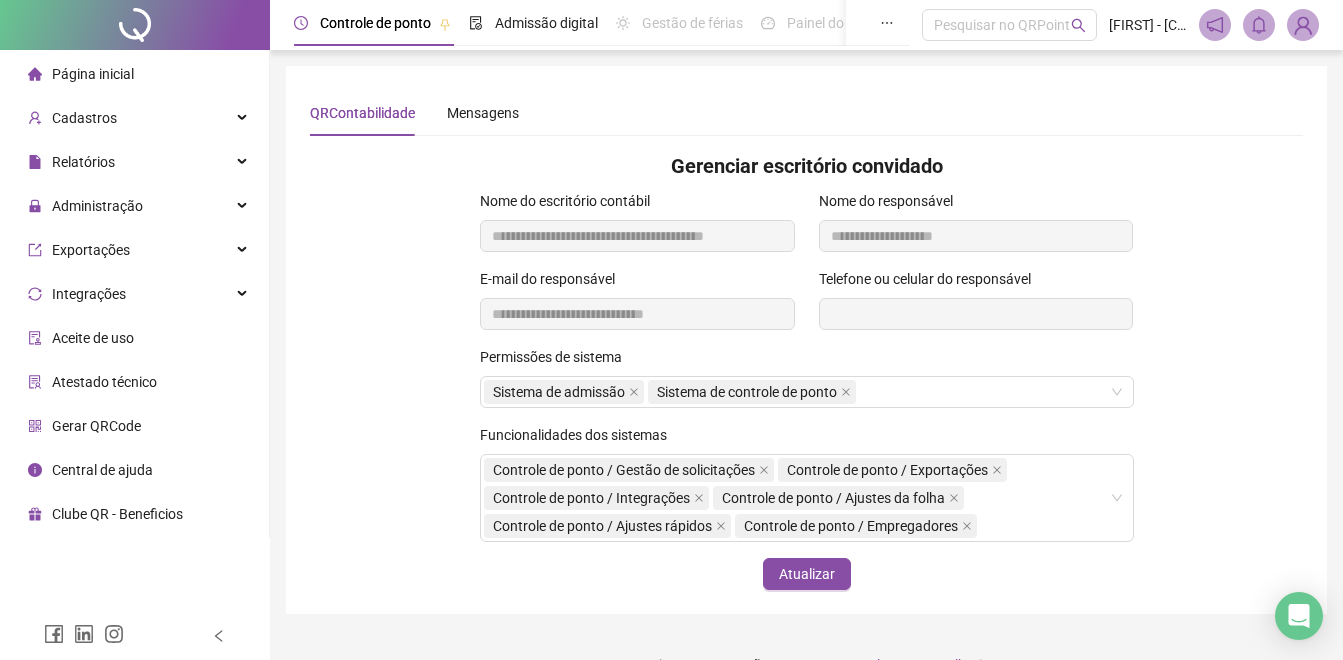 click on "Página inicial" at bounding box center (93, 74) 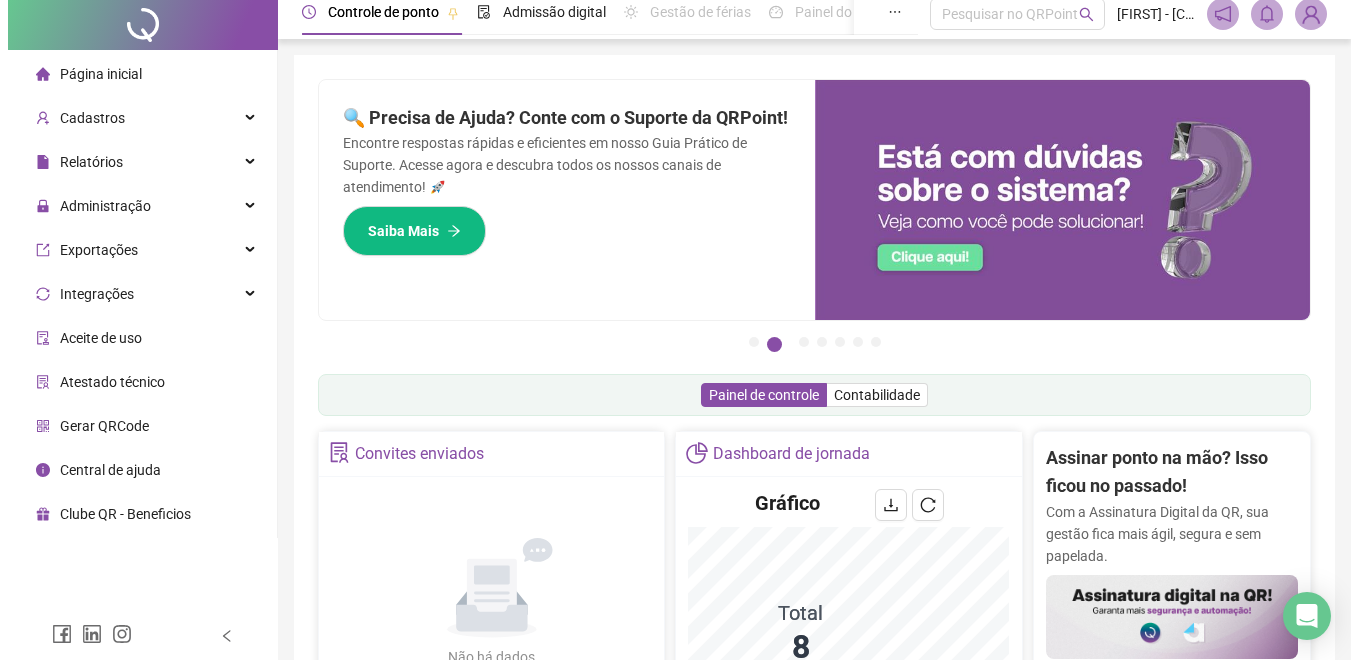 scroll, scrollTop: 0, scrollLeft: 0, axis: both 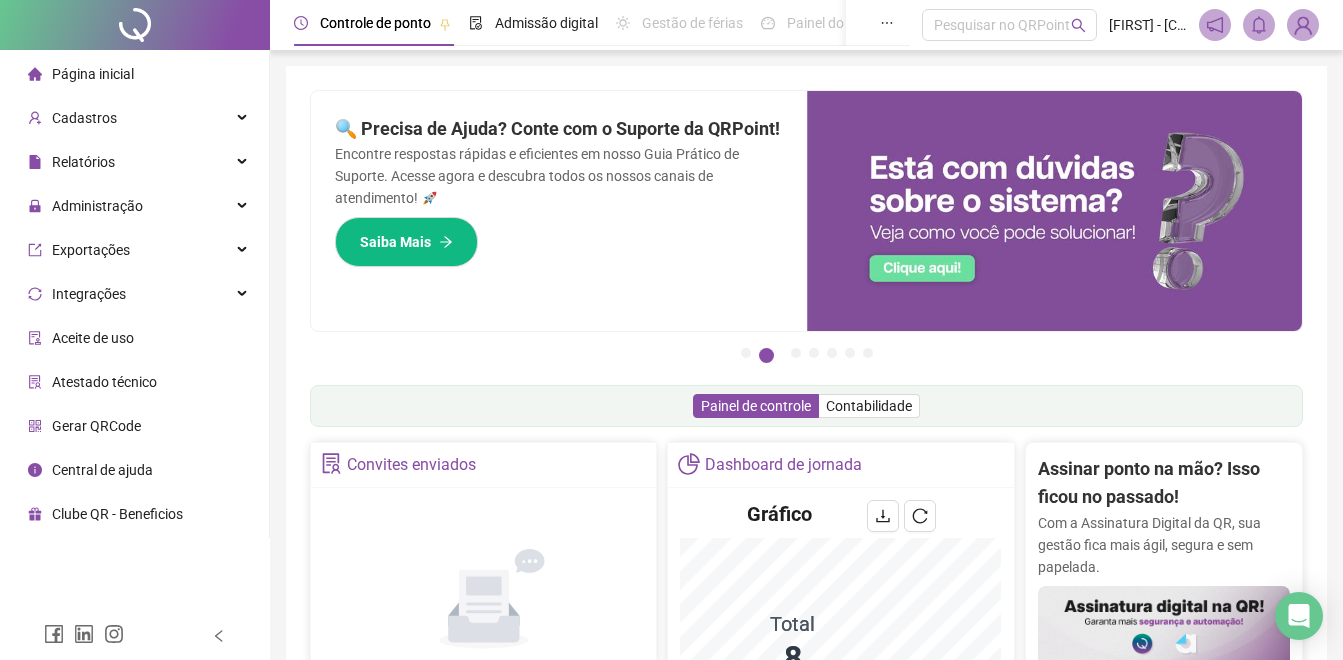 click on "Página inicial" at bounding box center (93, 74) 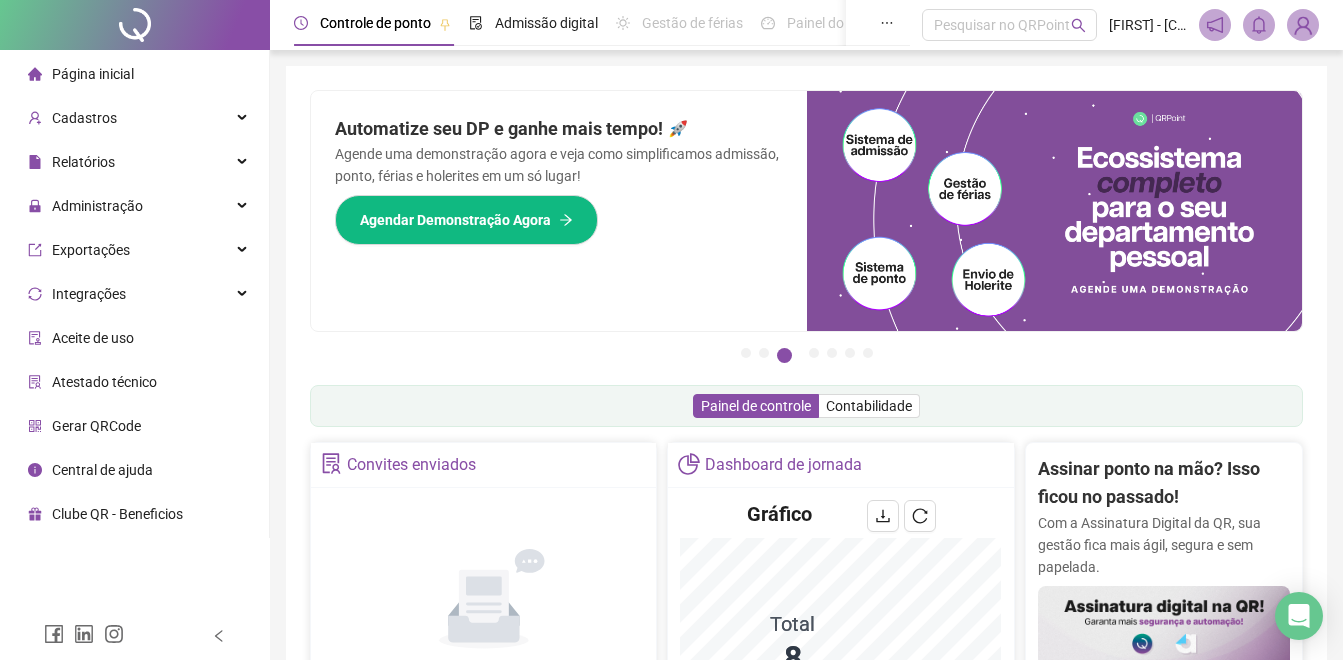 click on "Página inicial" at bounding box center (93, 74) 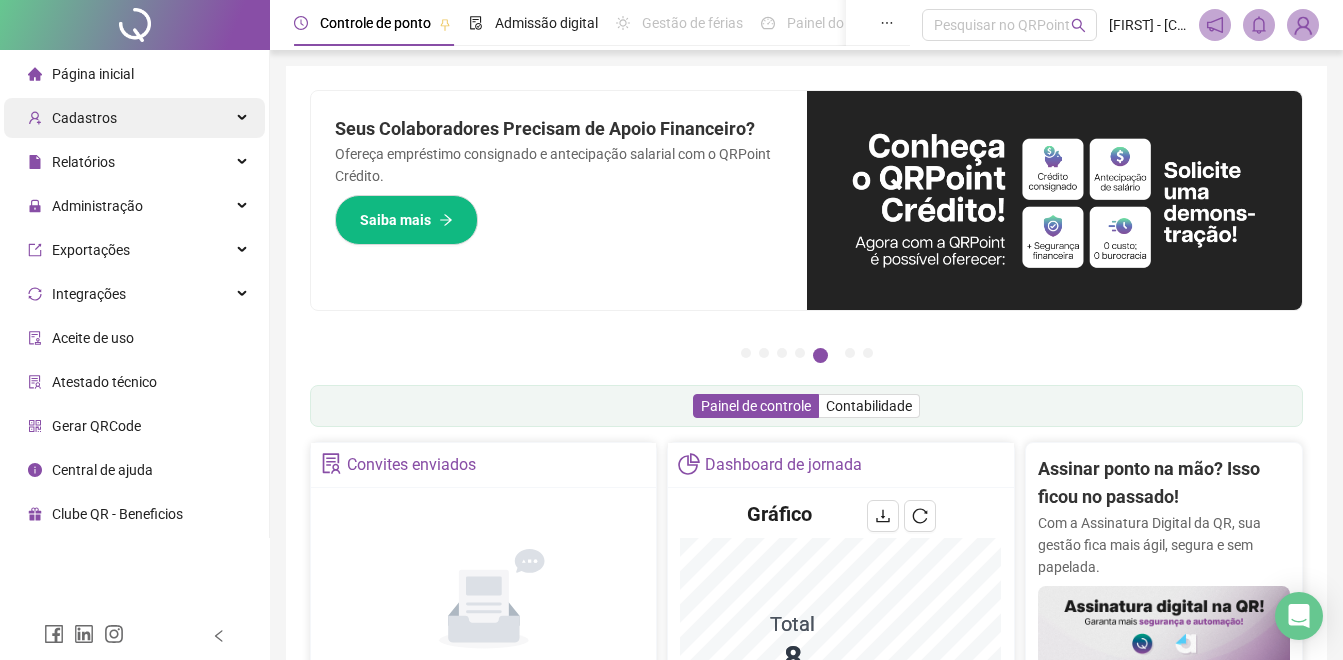 click on "Cadastros" at bounding box center (84, 118) 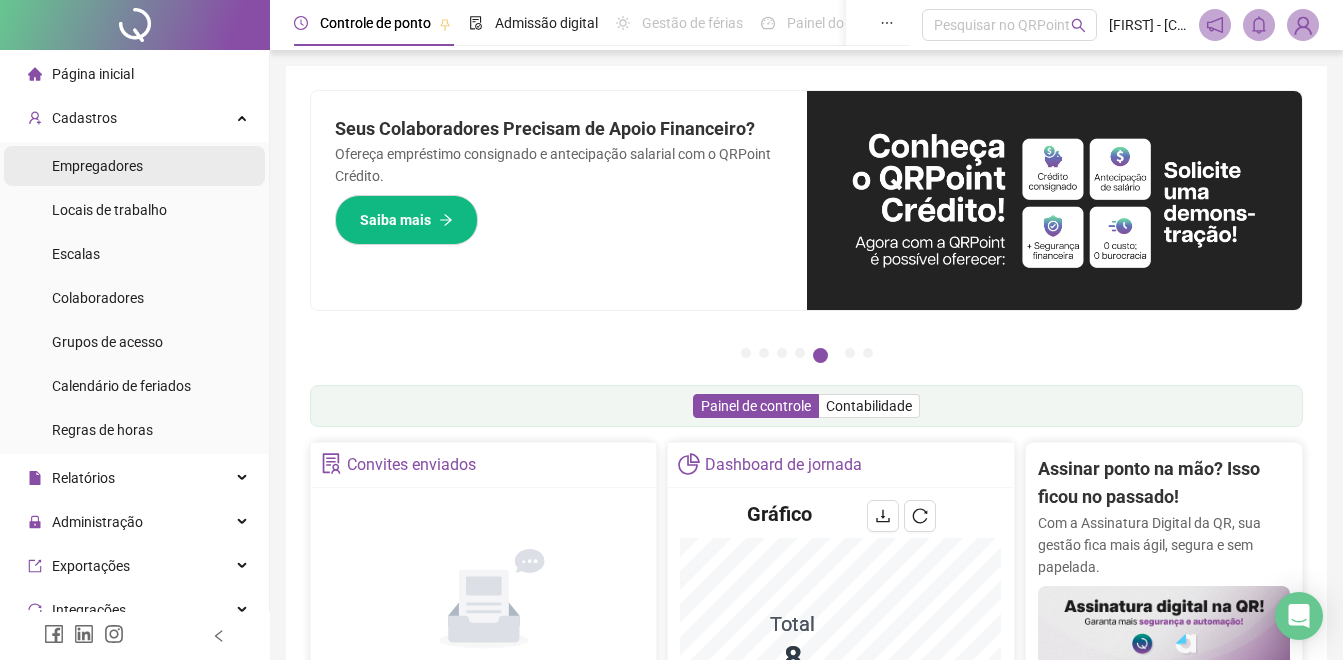 click on "Empregadores" at bounding box center (97, 166) 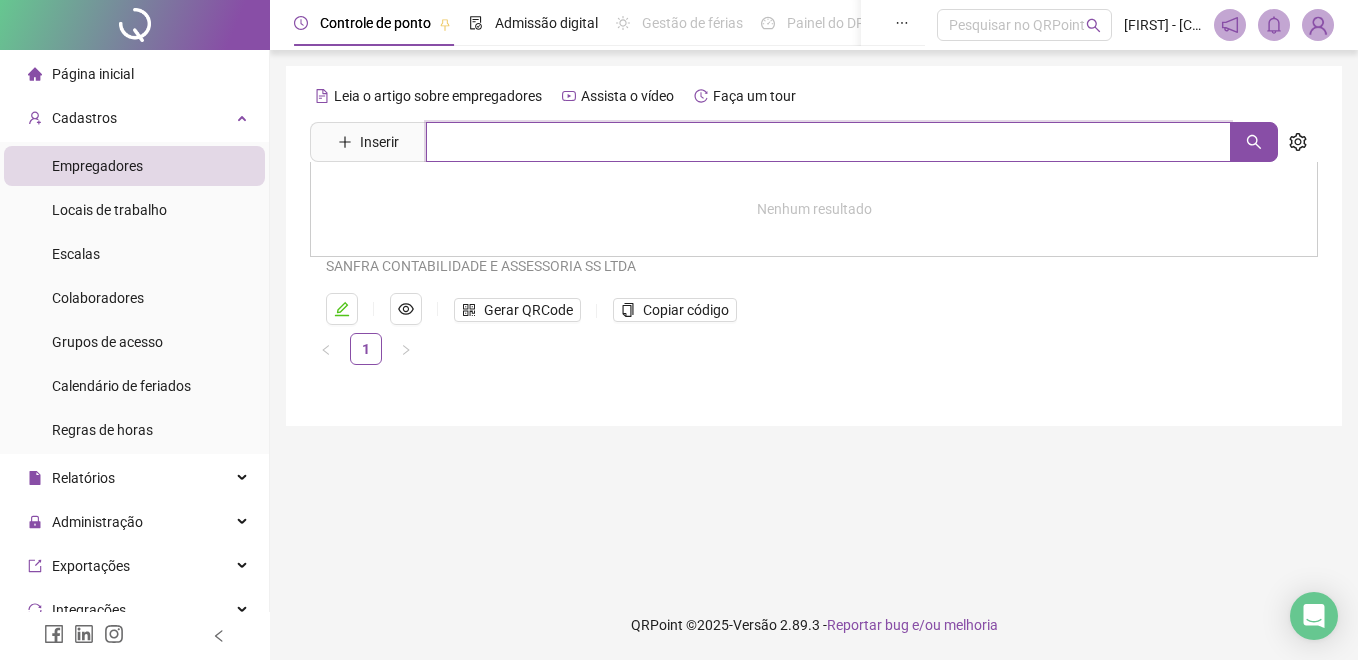 click at bounding box center (828, 142) 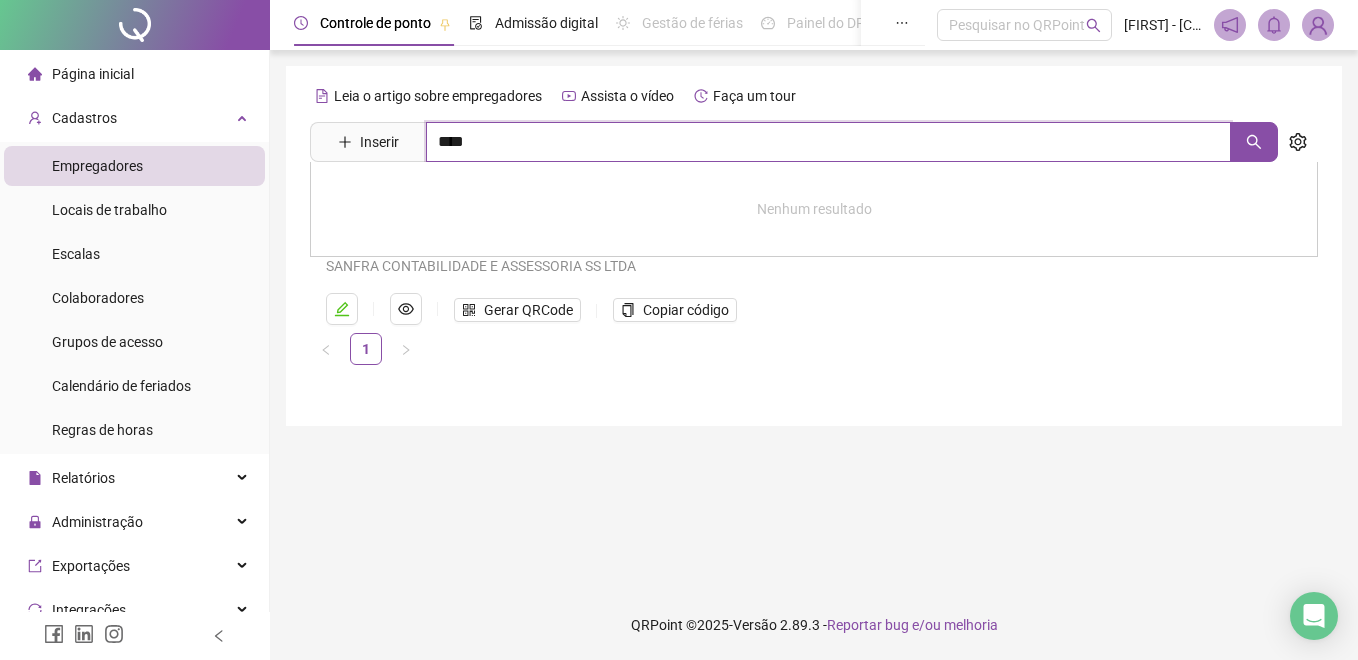 type on "****" 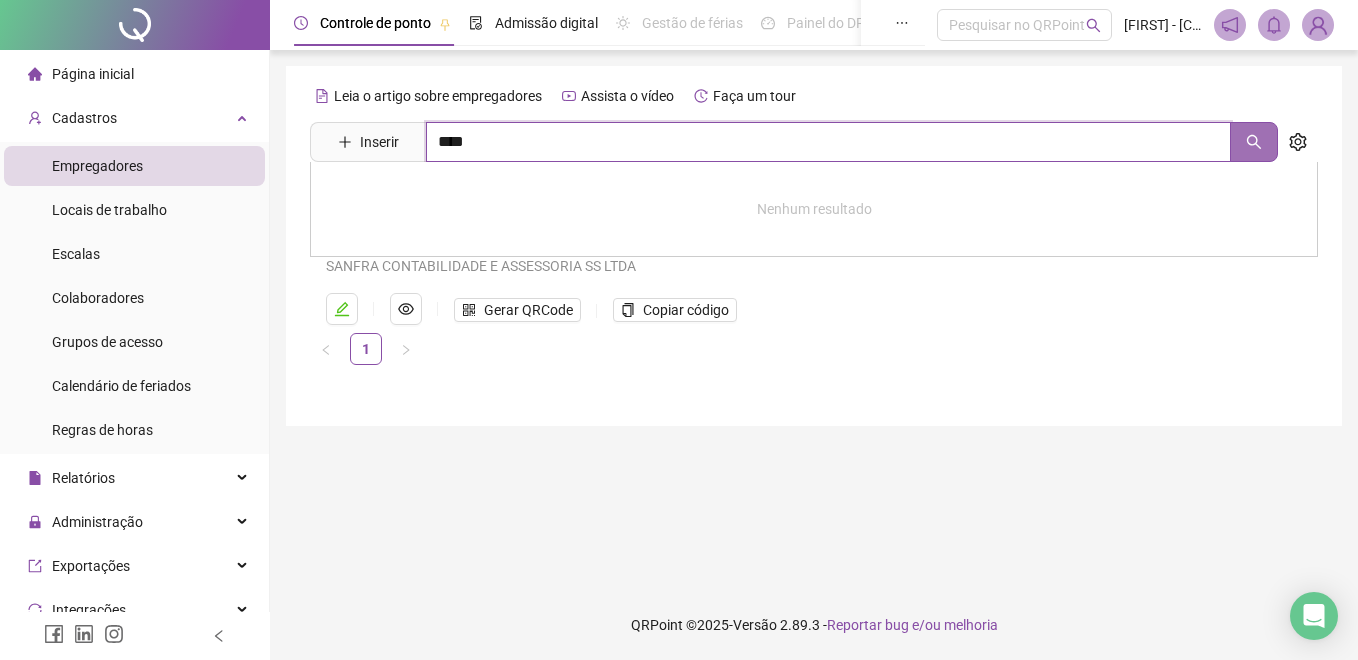 click 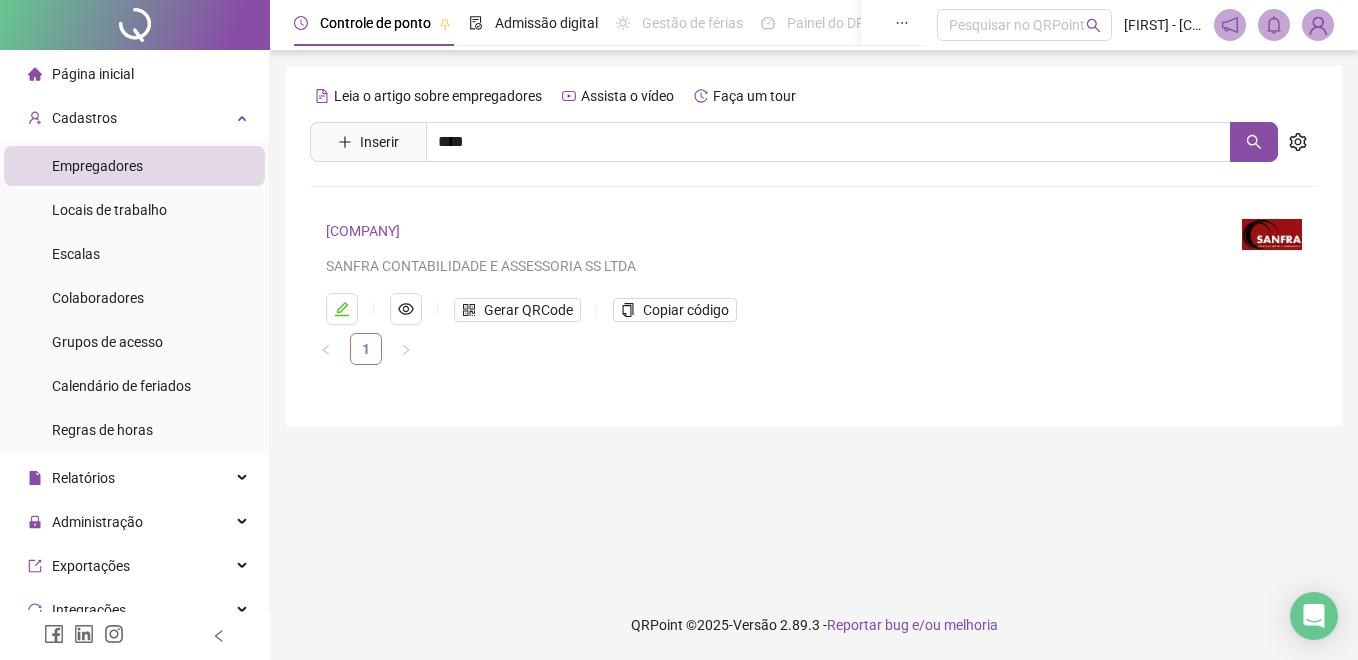click on "1" at bounding box center (366, 349) 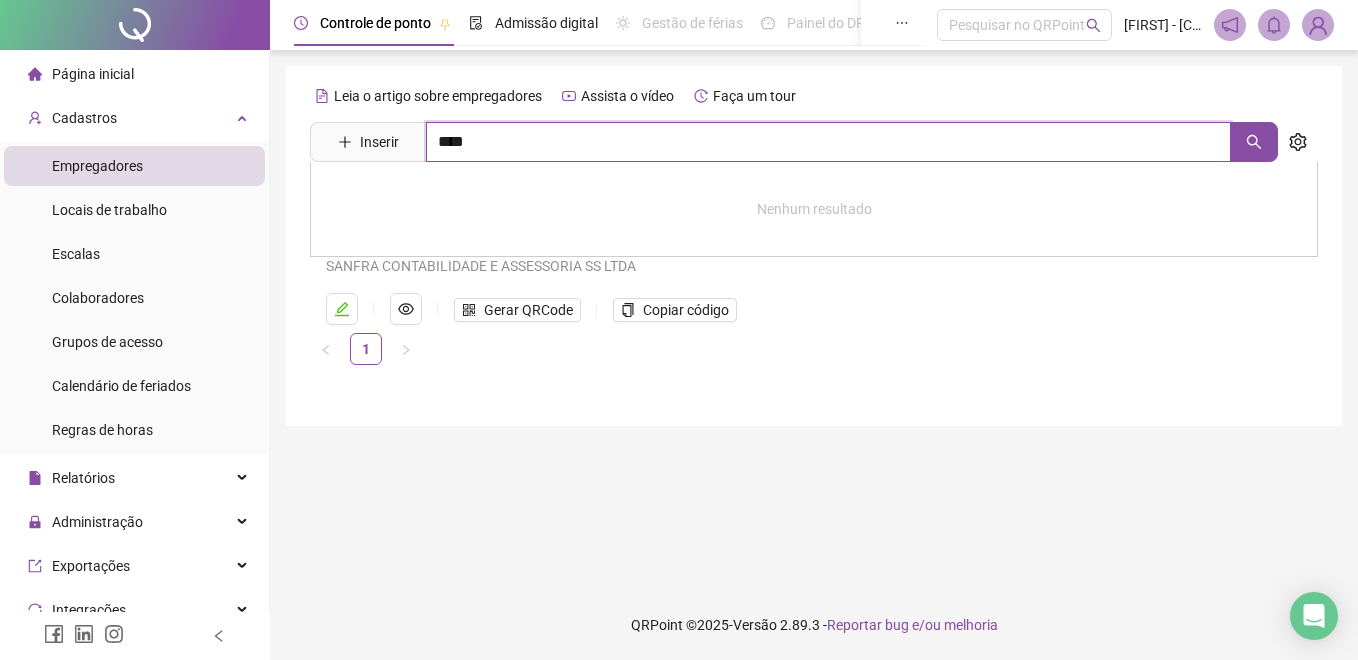 drag, startPoint x: 479, startPoint y: 139, endPoint x: 425, endPoint y: 141, distance: 54.037025 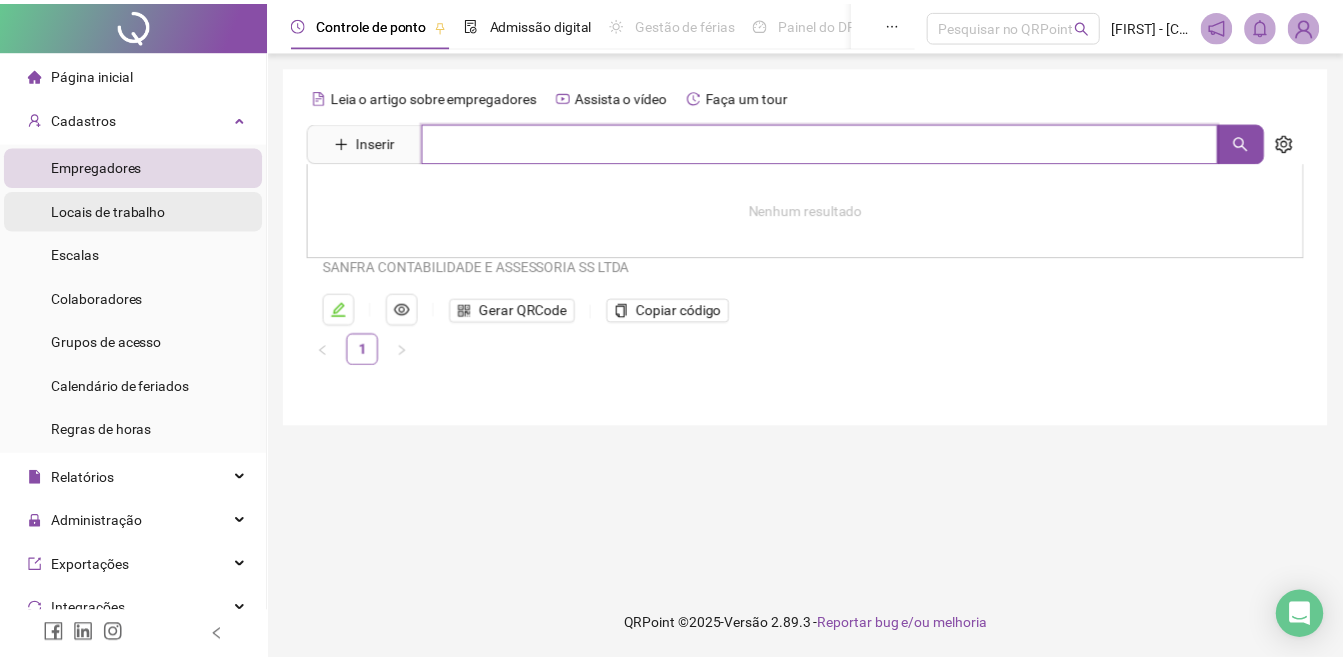 scroll, scrollTop: 100, scrollLeft: 0, axis: vertical 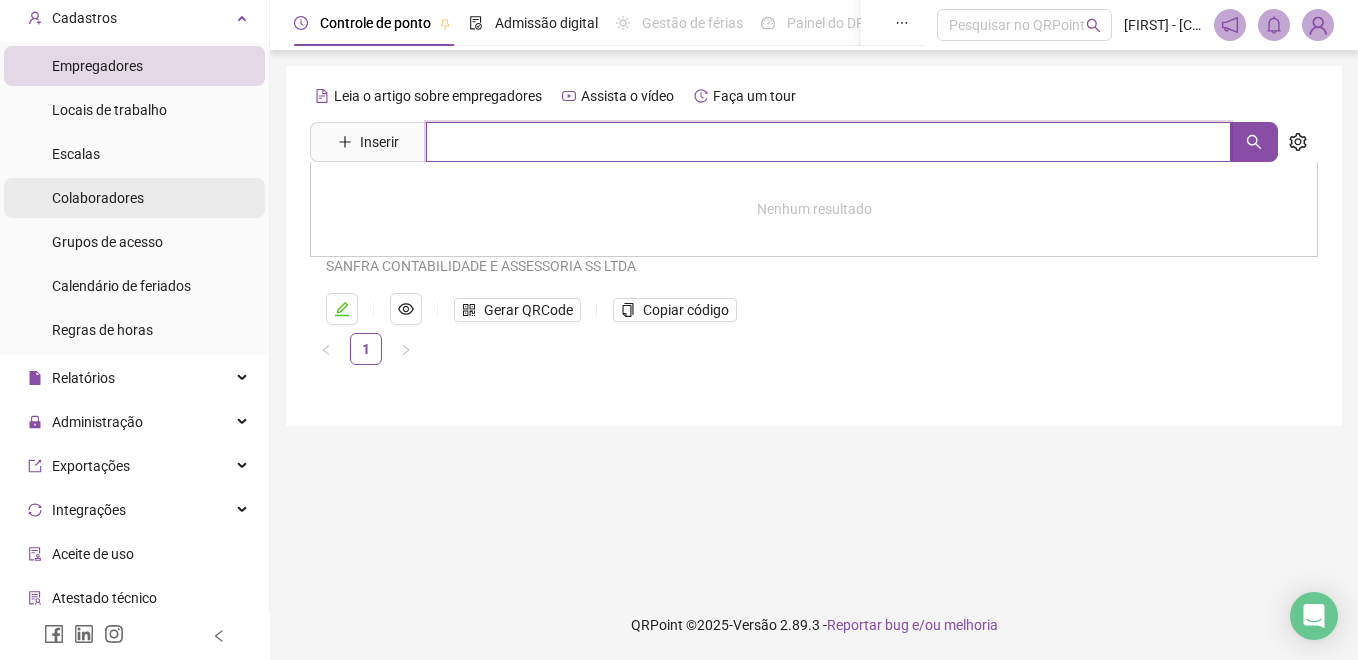 type 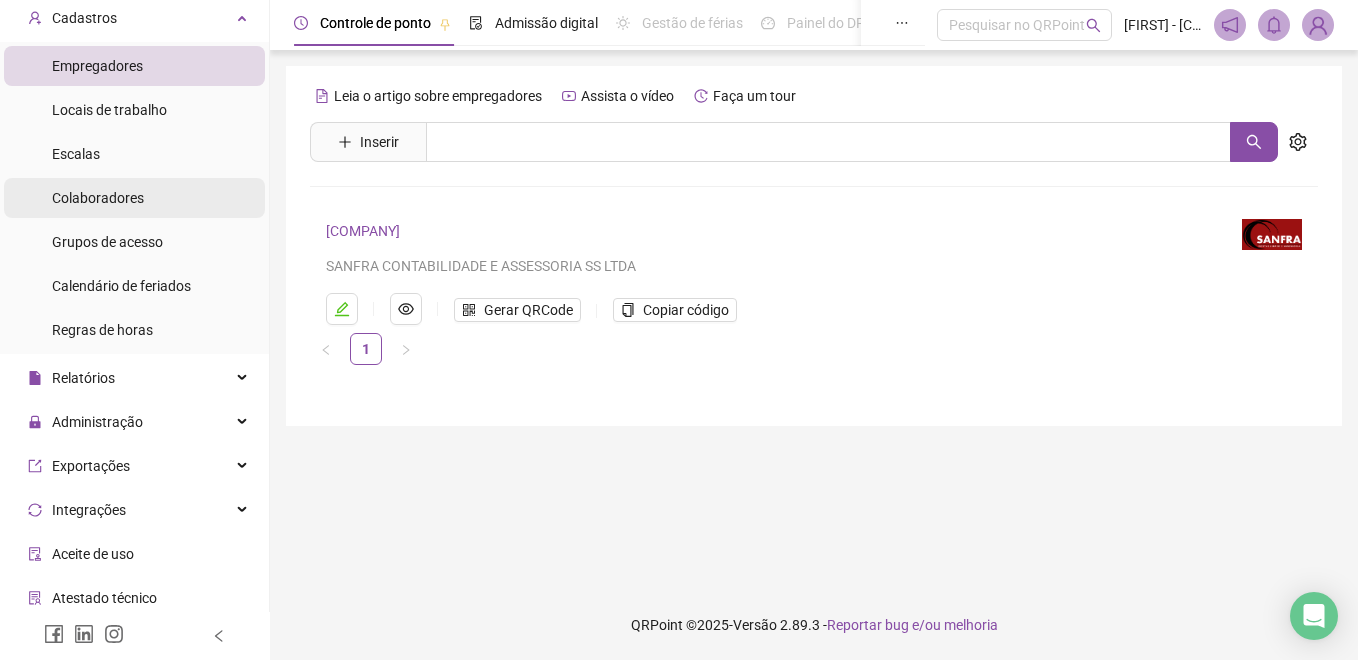 click on "Colaboradores" at bounding box center [98, 198] 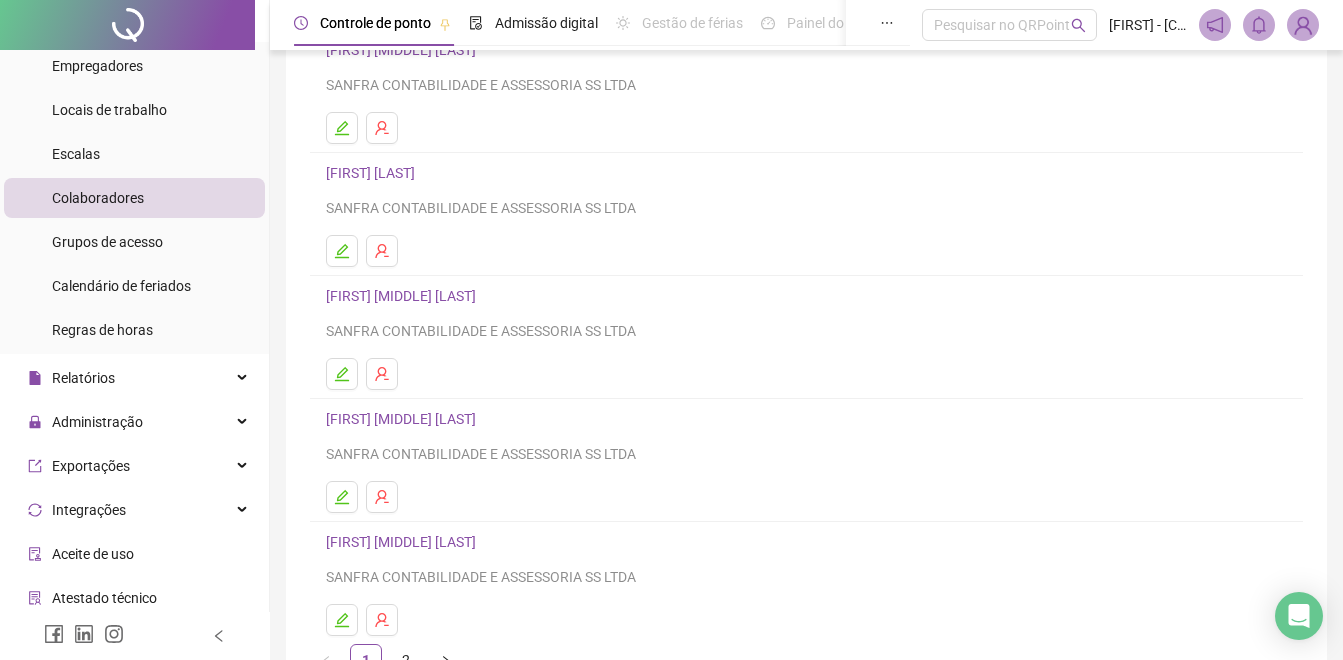 scroll, scrollTop: 307, scrollLeft: 0, axis: vertical 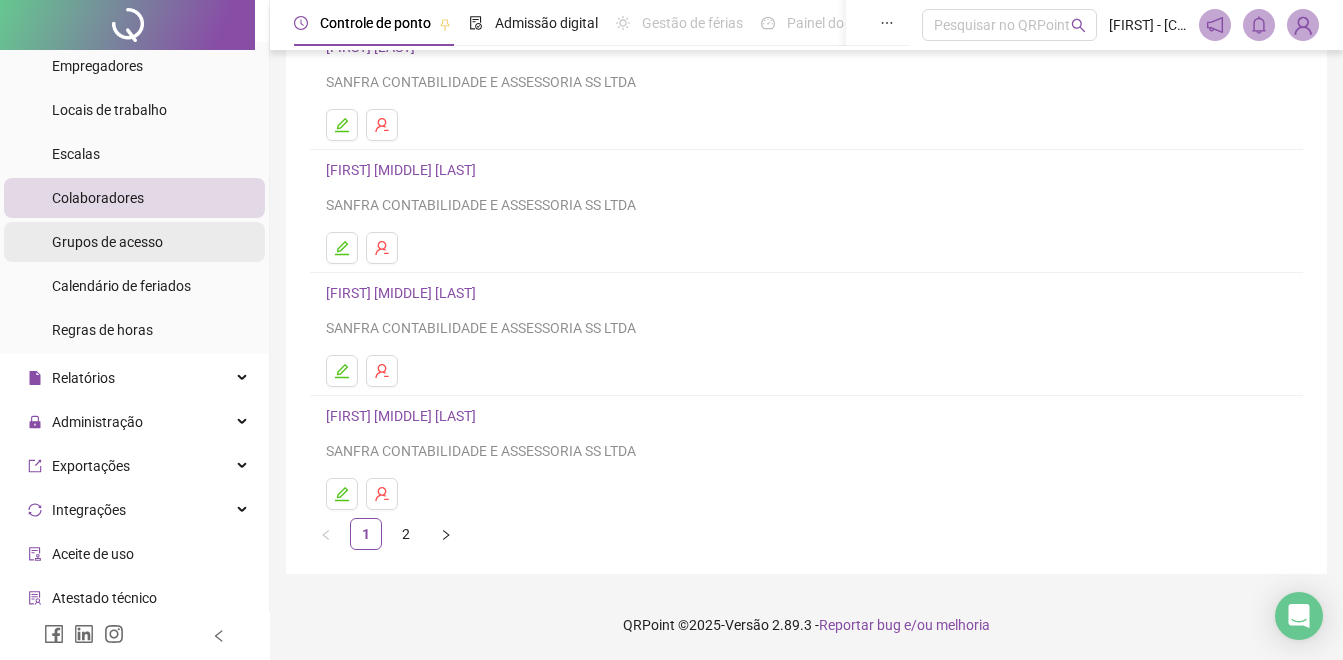 click on "Grupos de acesso" at bounding box center [107, 242] 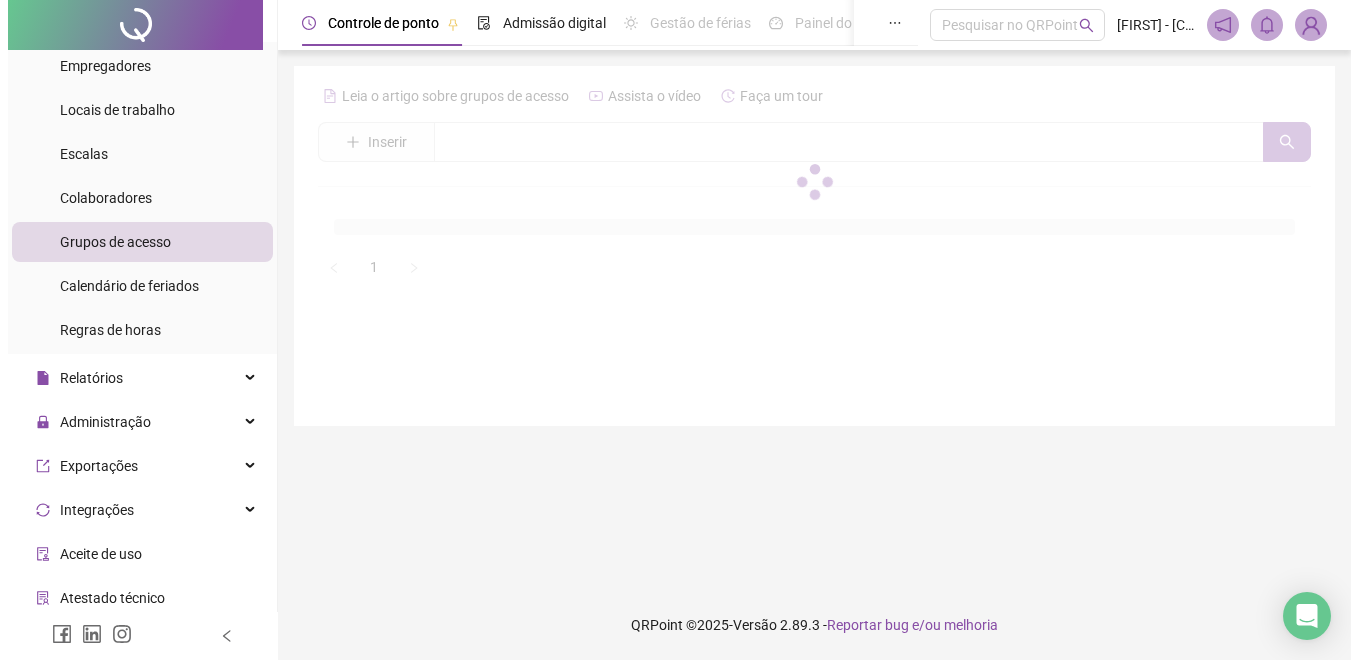 scroll, scrollTop: 0, scrollLeft: 0, axis: both 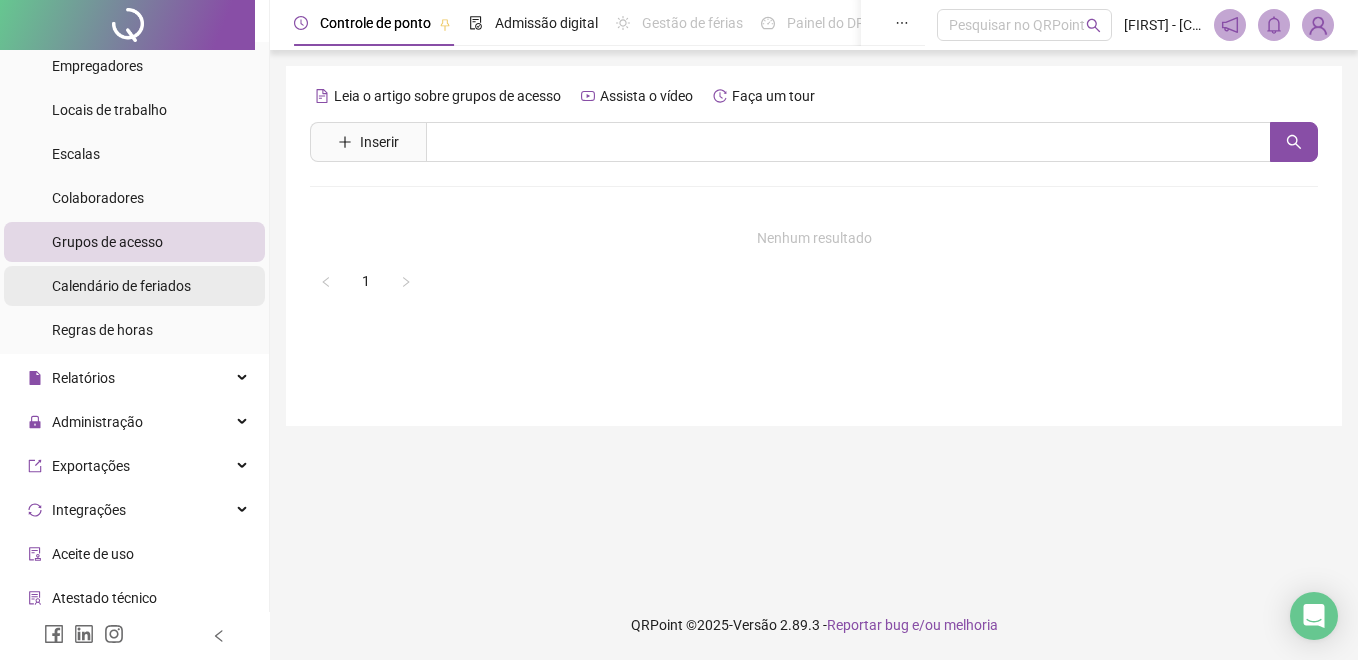 click on "Calendário de feriados" at bounding box center (121, 286) 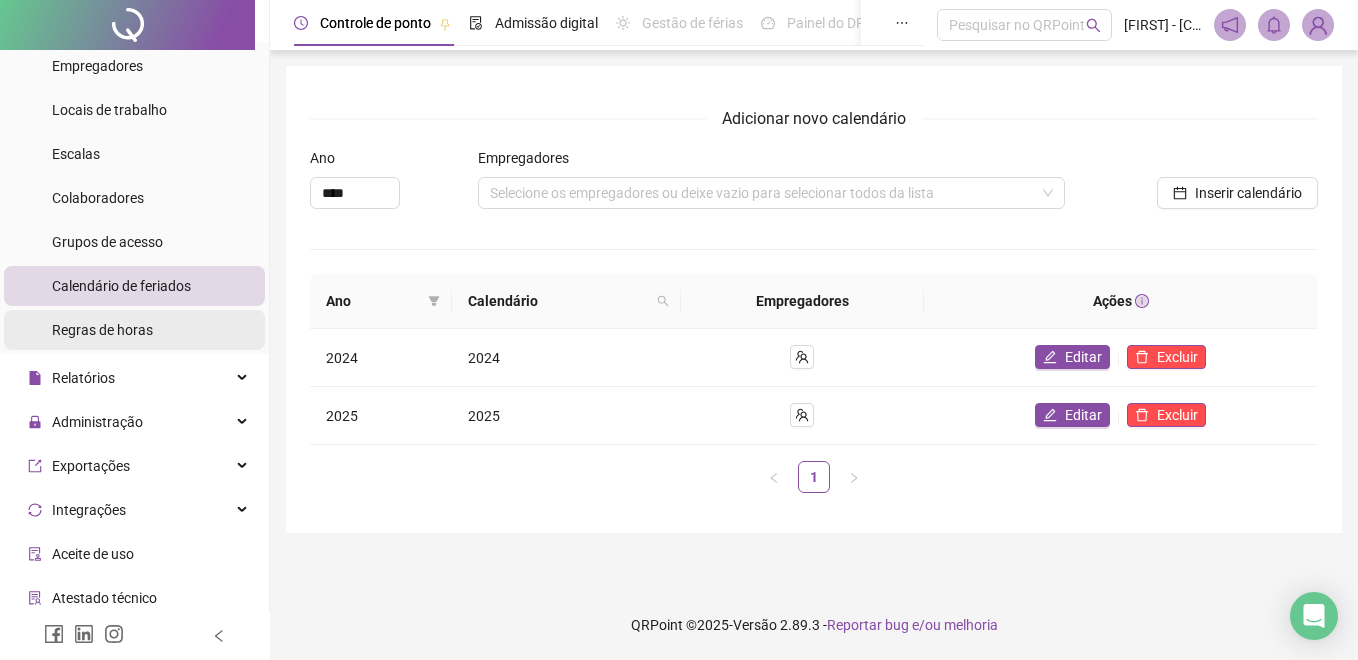 click on "Regras de horas" at bounding box center (102, 330) 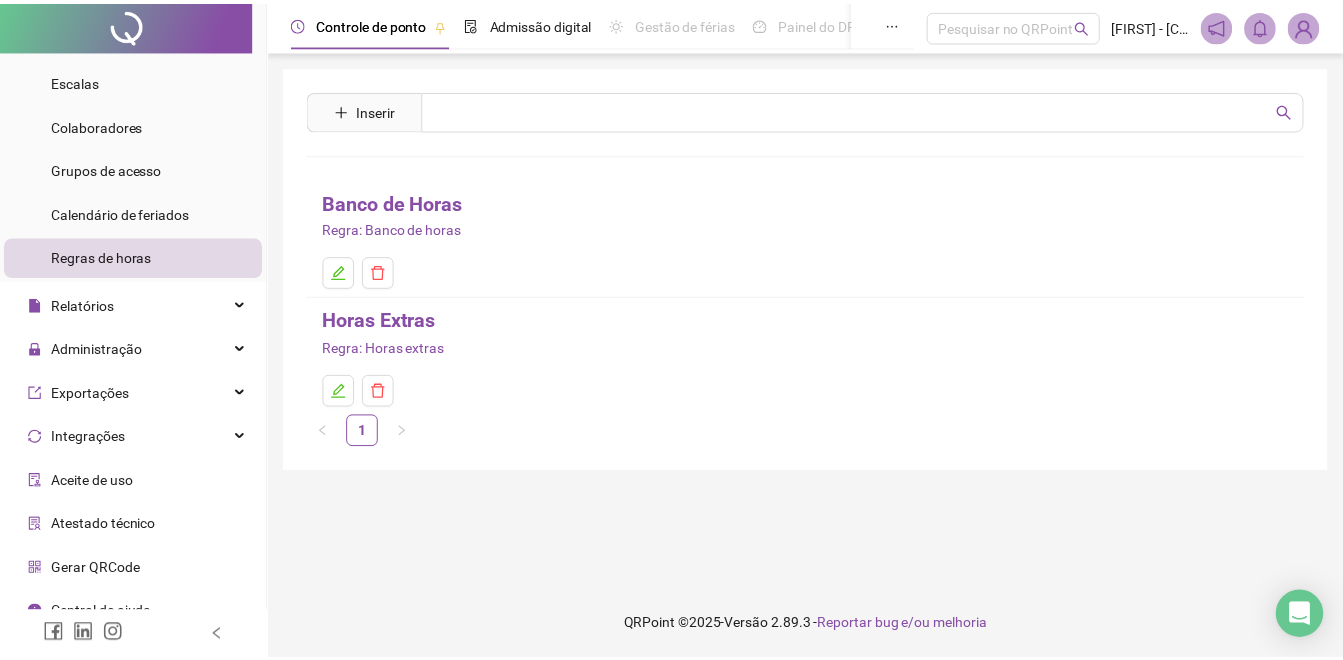 scroll, scrollTop: 194, scrollLeft: 0, axis: vertical 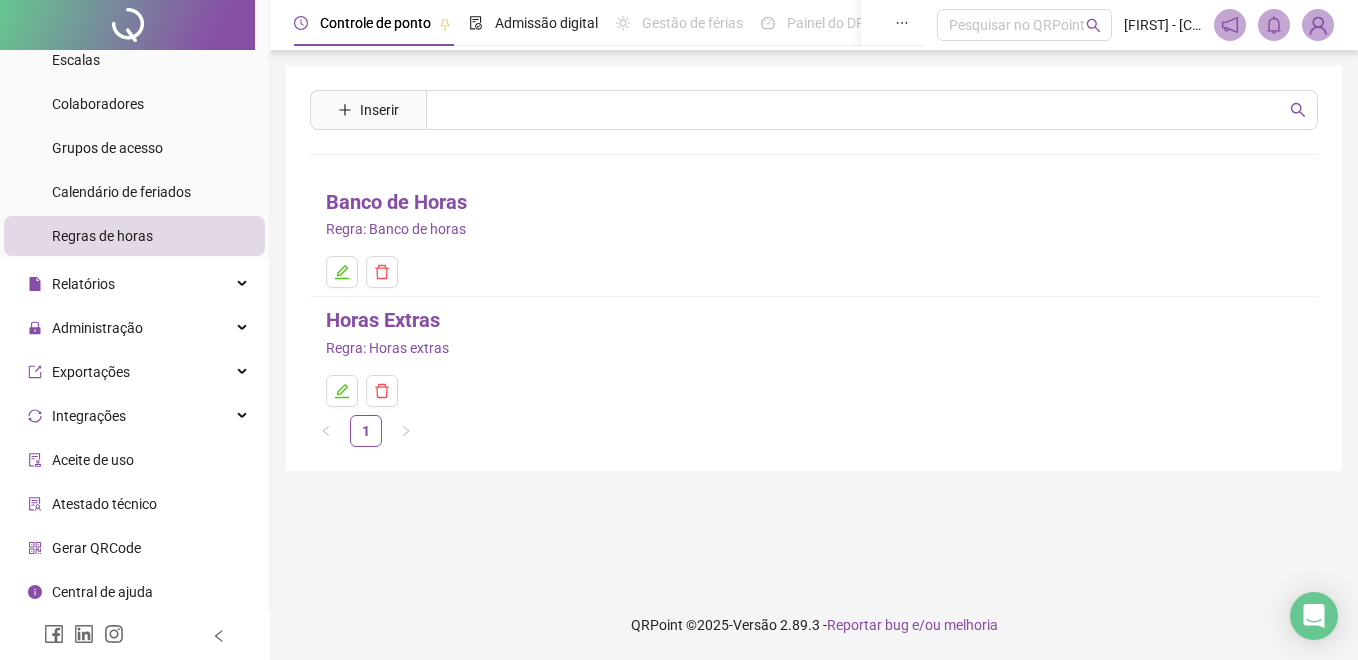 click on "Central de ajuda" at bounding box center [102, 592] 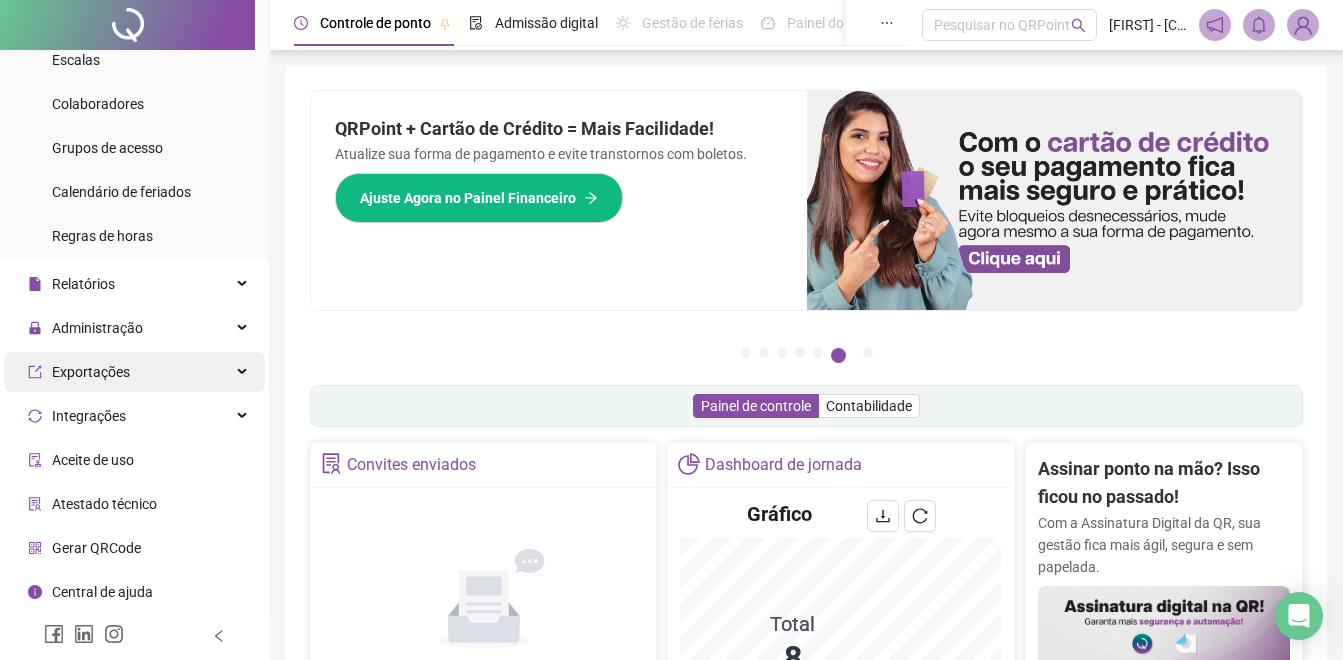 click on "Exportações" at bounding box center (91, 372) 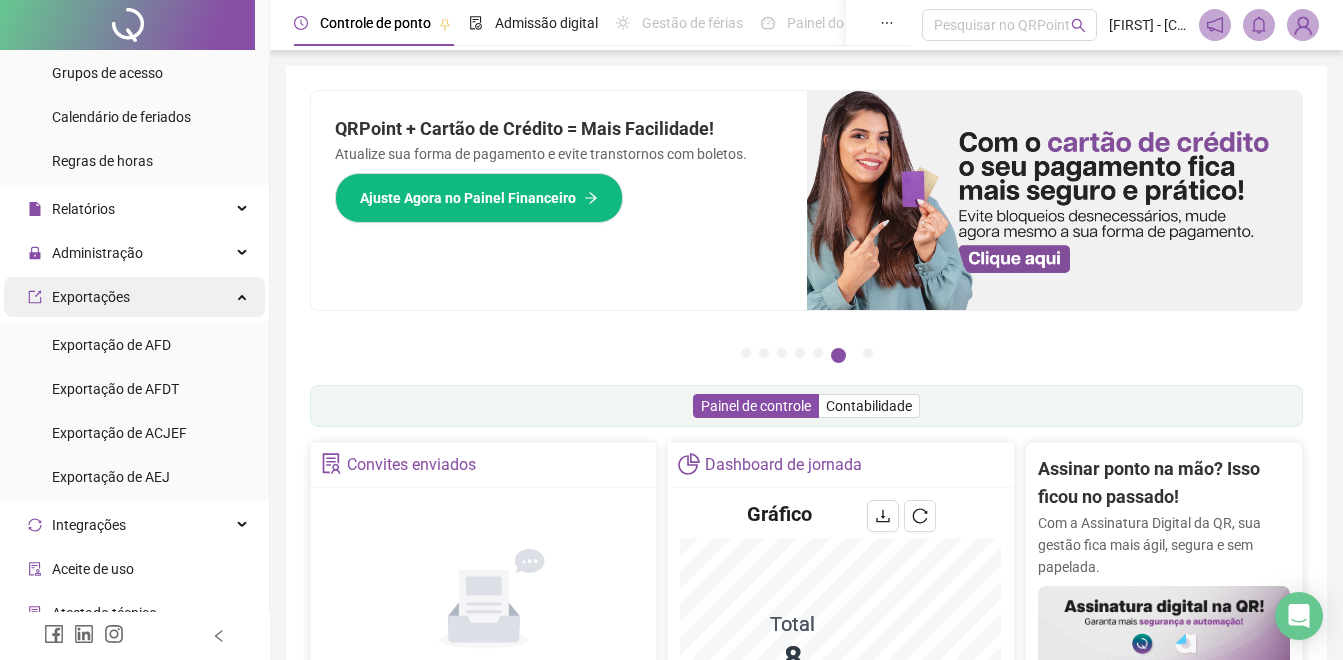 scroll, scrollTop: 378, scrollLeft: 0, axis: vertical 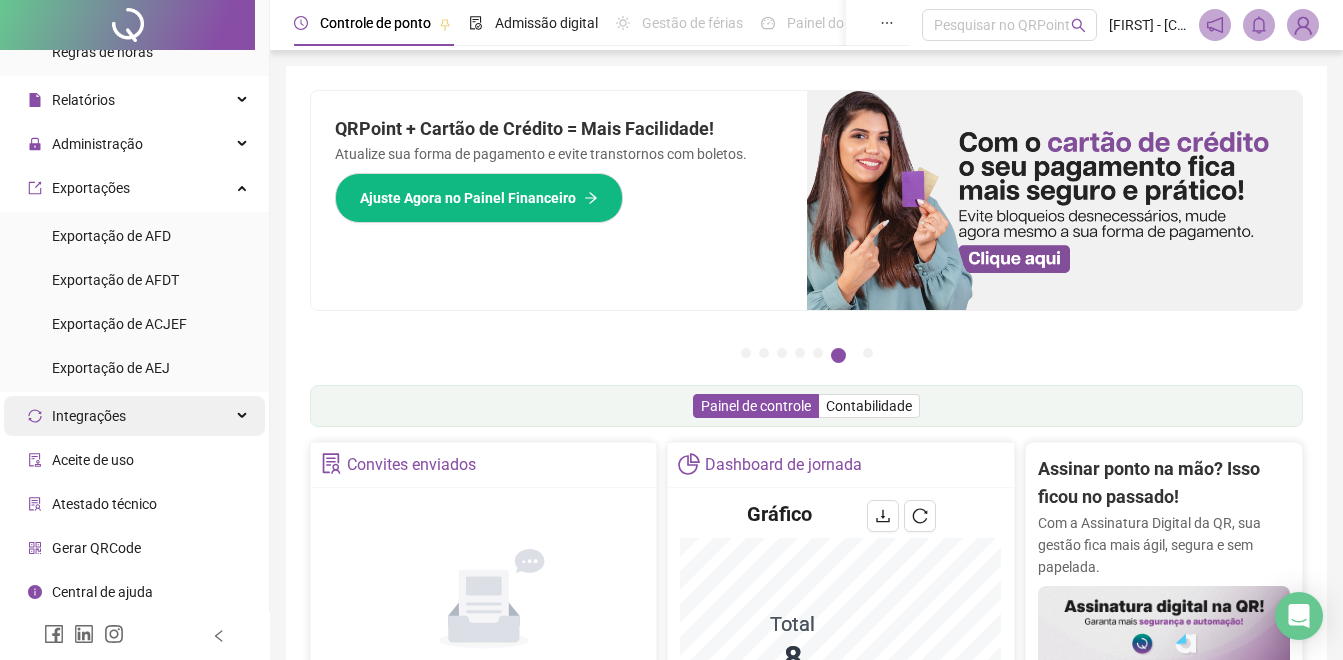 click on "Integrações" at bounding box center (89, 416) 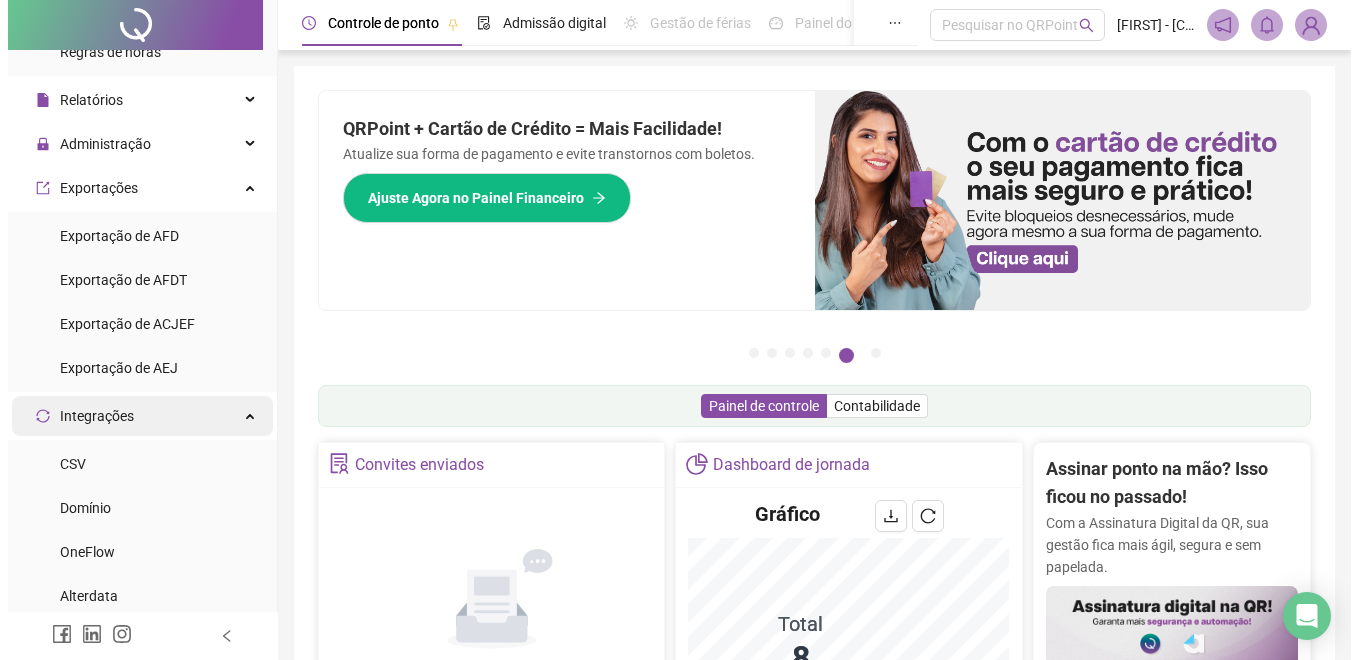 scroll, scrollTop: 478, scrollLeft: 0, axis: vertical 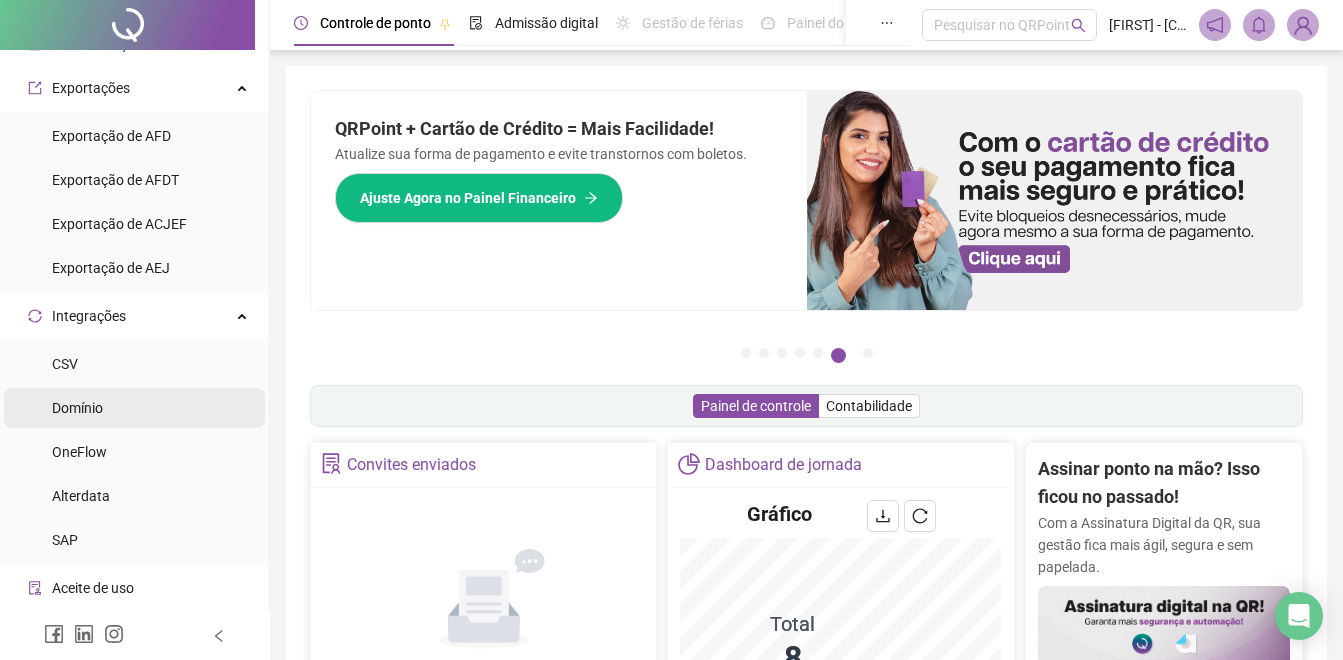 click on "Domínio" at bounding box center (134, 408) 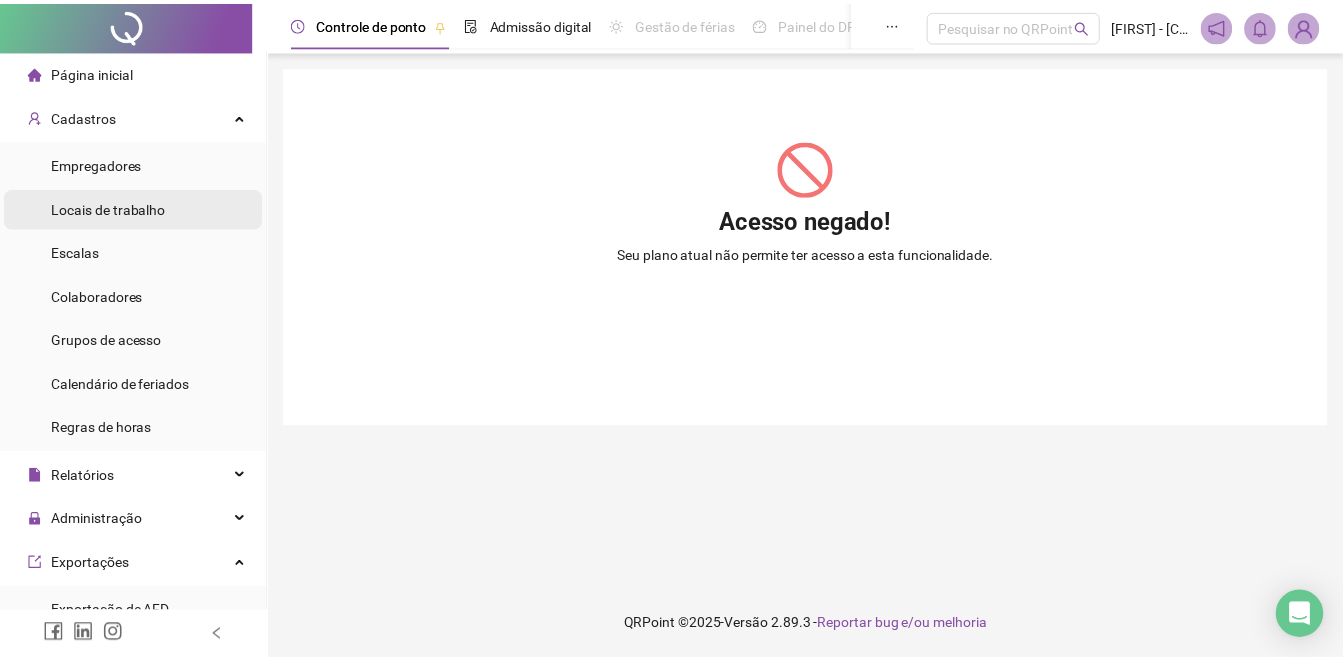 scroll, scrollTop: 0, scrollLeft: 0, axis: both 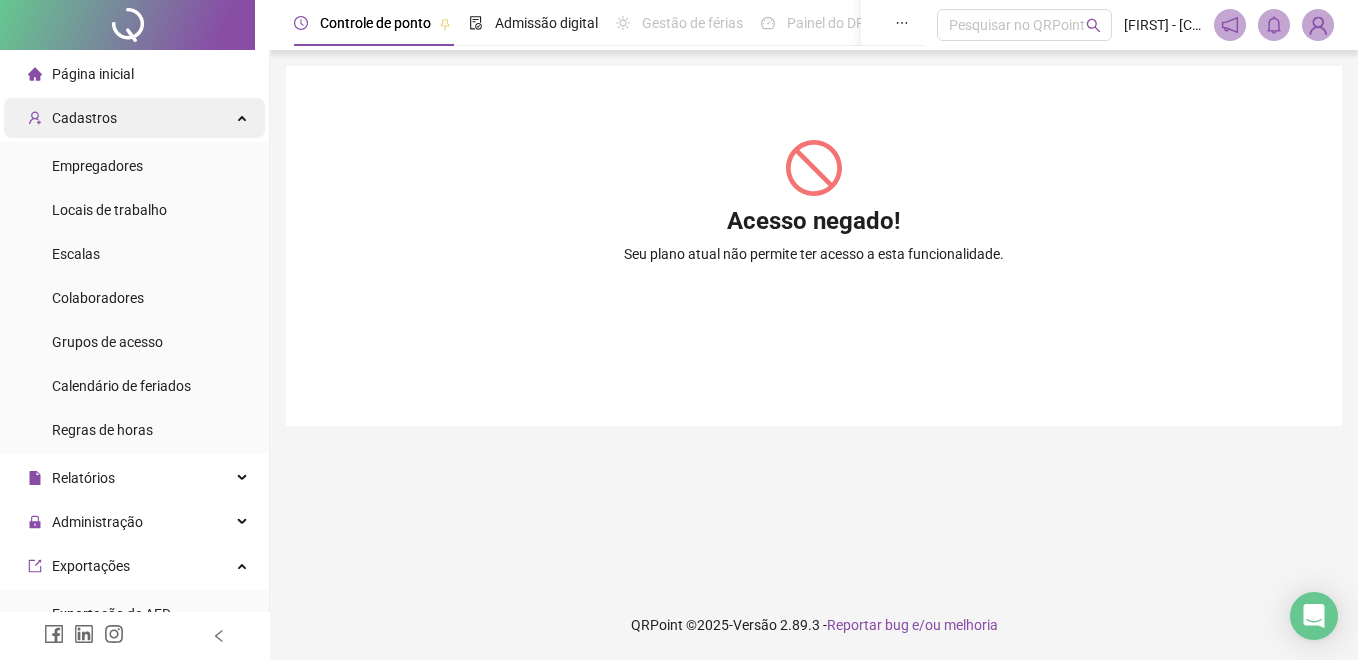 click on "Cadastros" at bounding box center (84, 118) 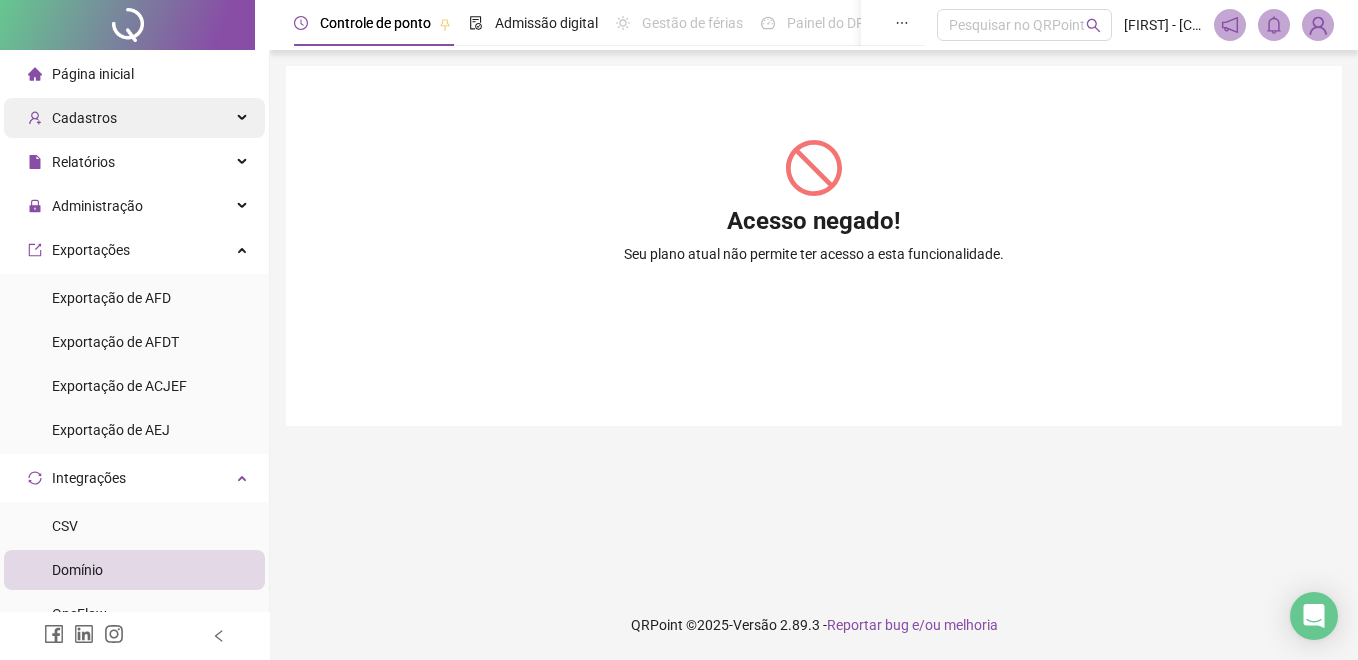 click on "Cadastros" at bounding box center (134, 118) 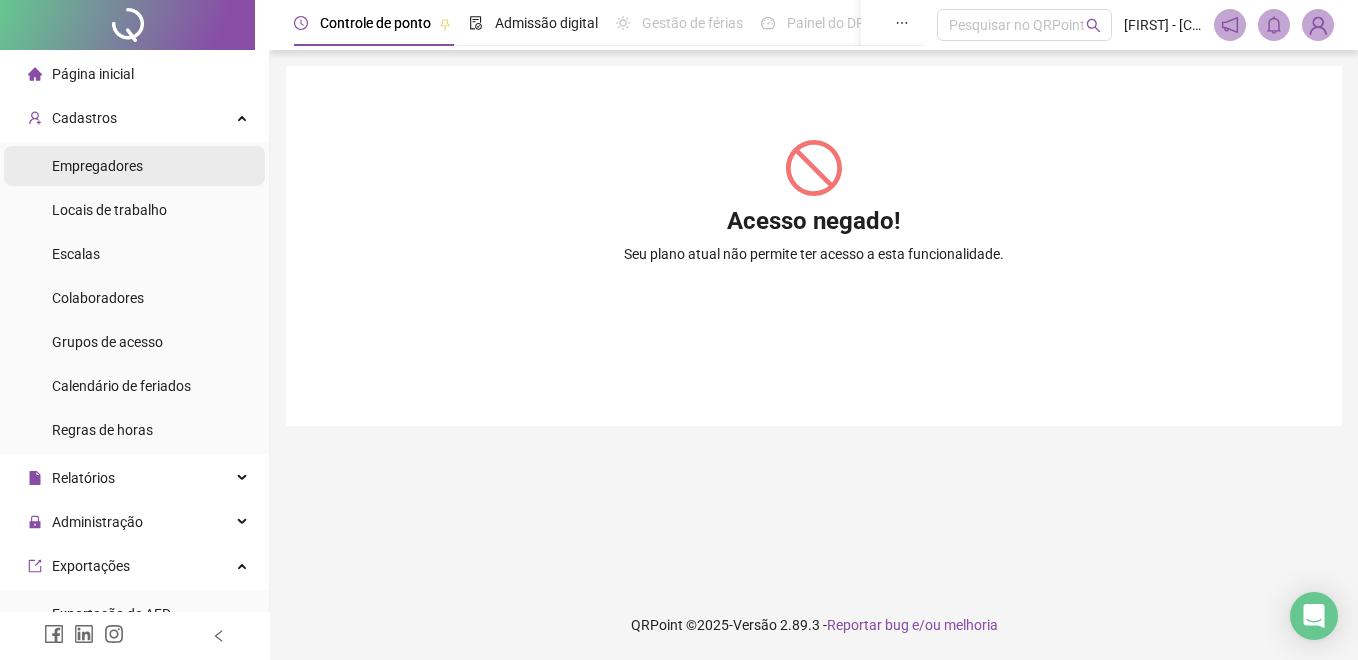 click on "Empregadores" at bounding box center (97, 166) 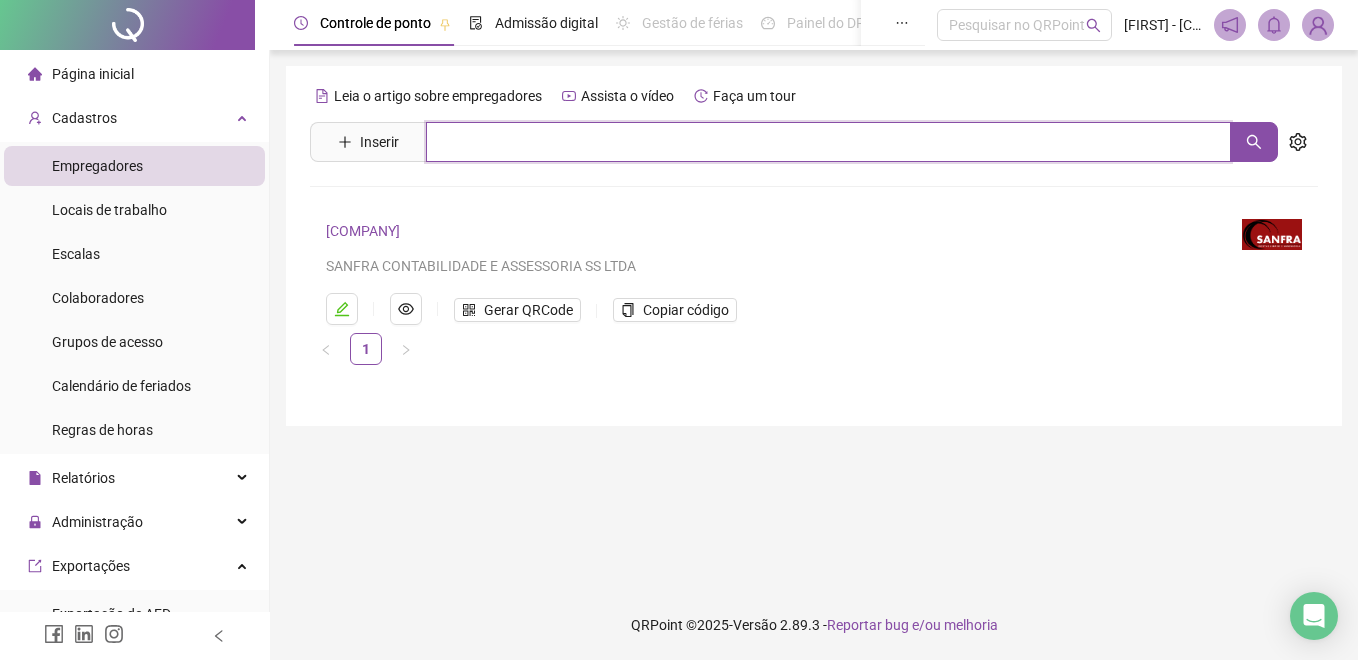 click at bounding box center (828, 142) 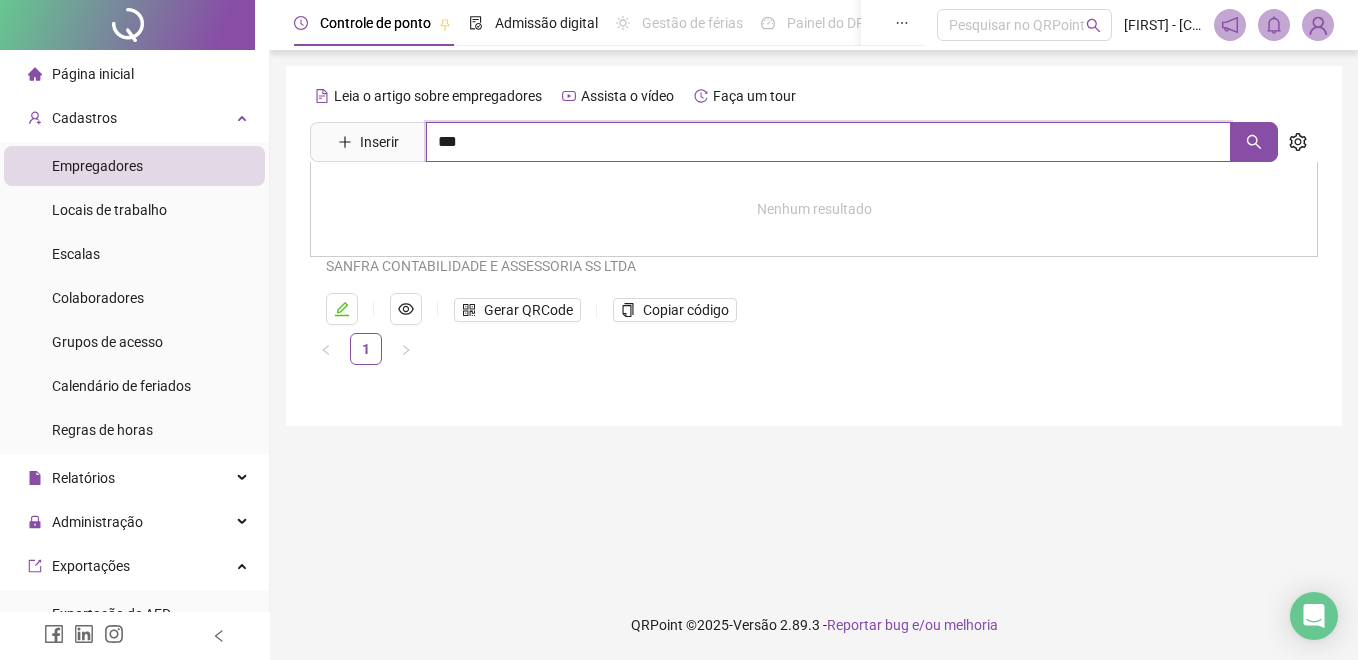 type on "***" 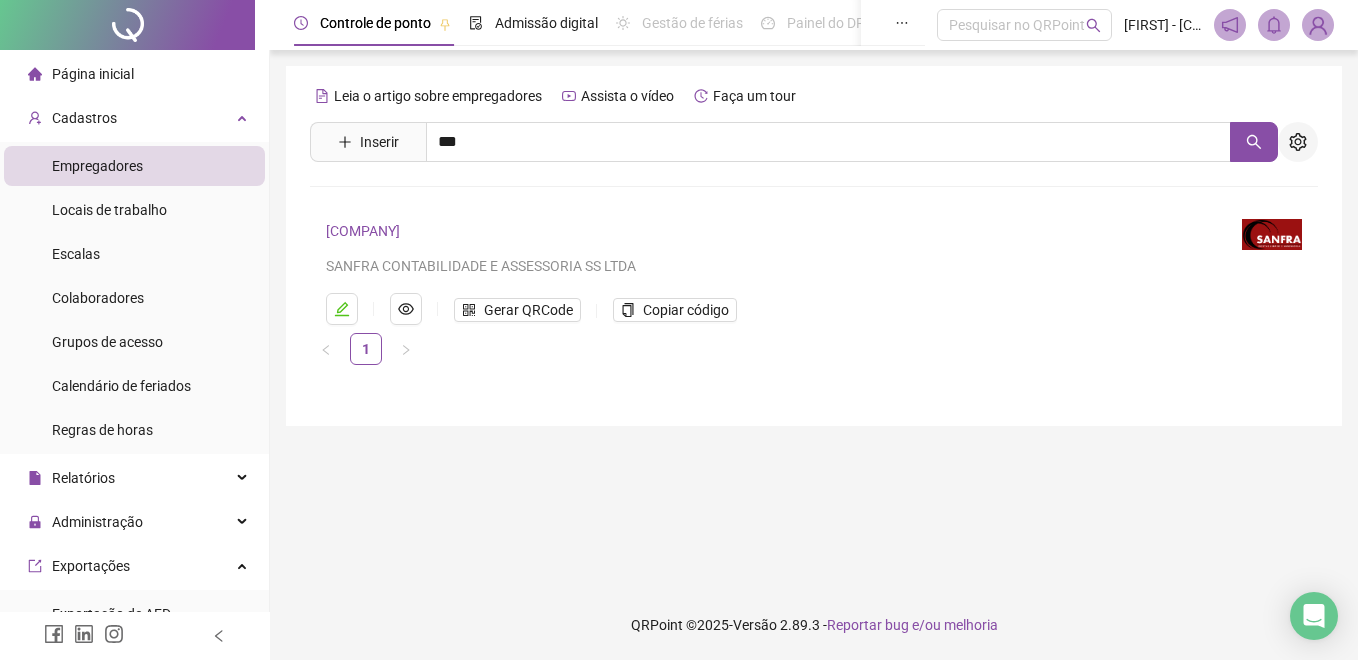 click 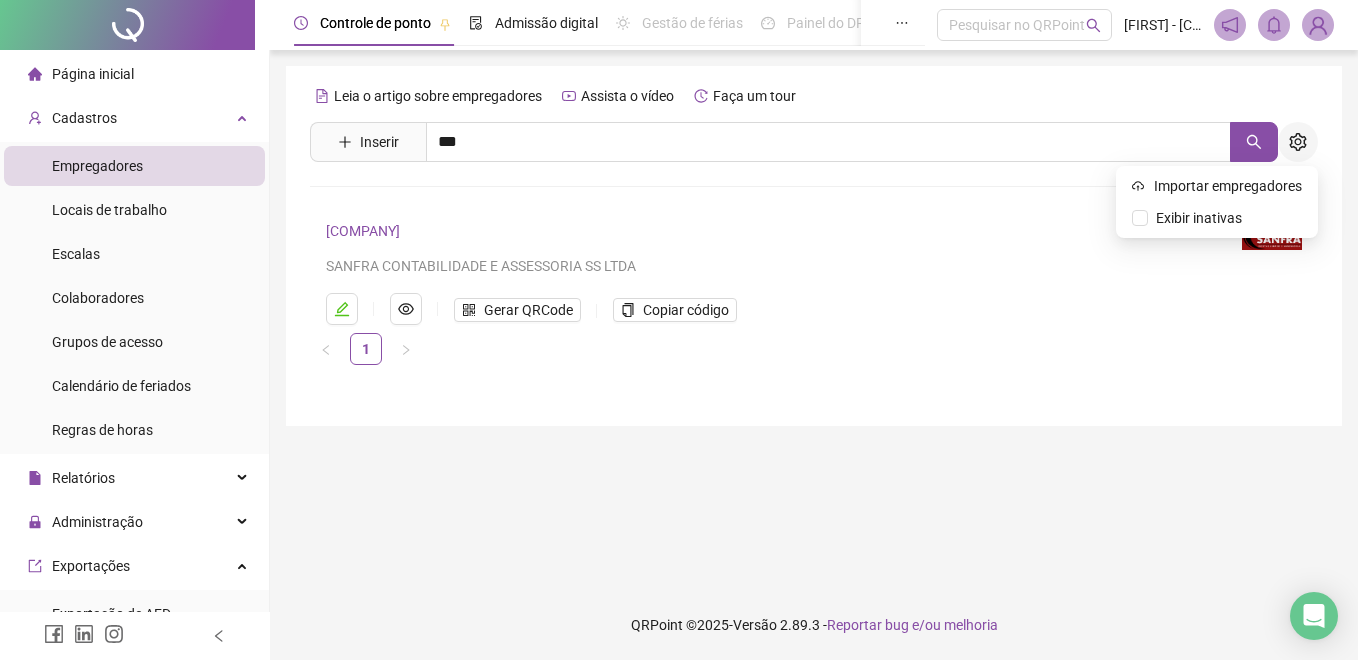 click 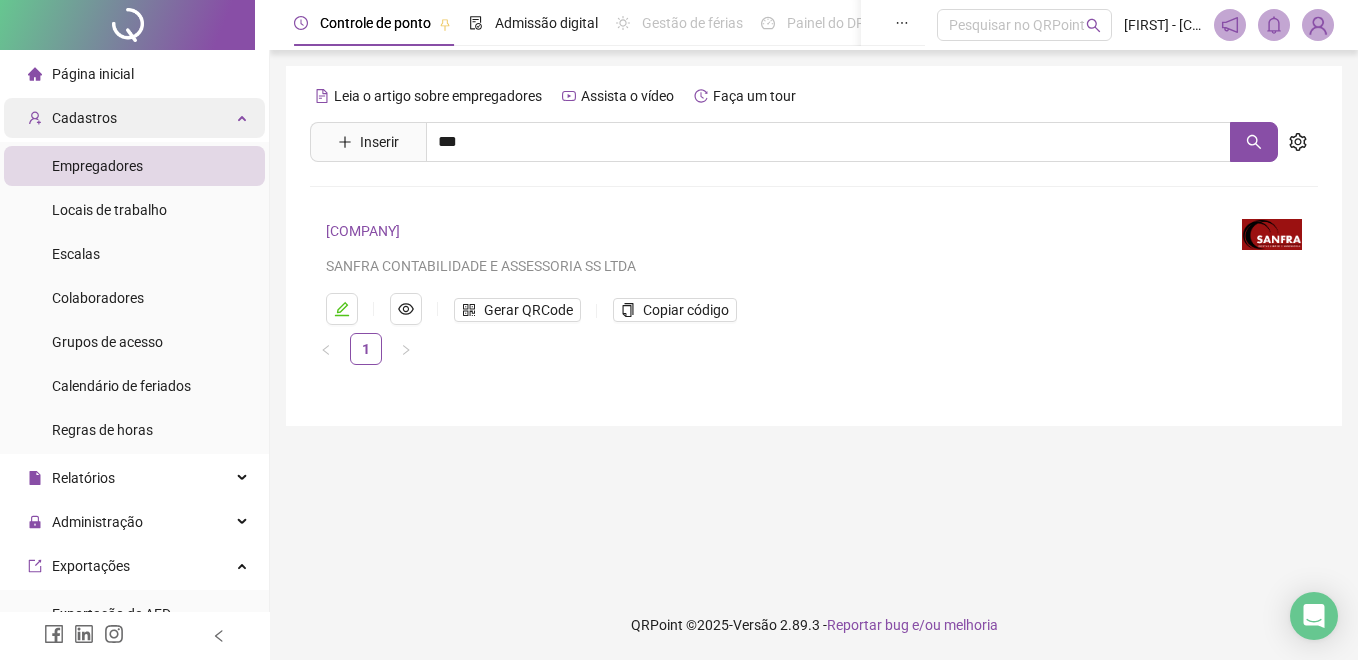 click on "Cadastros" at bounding box center (84, 118) 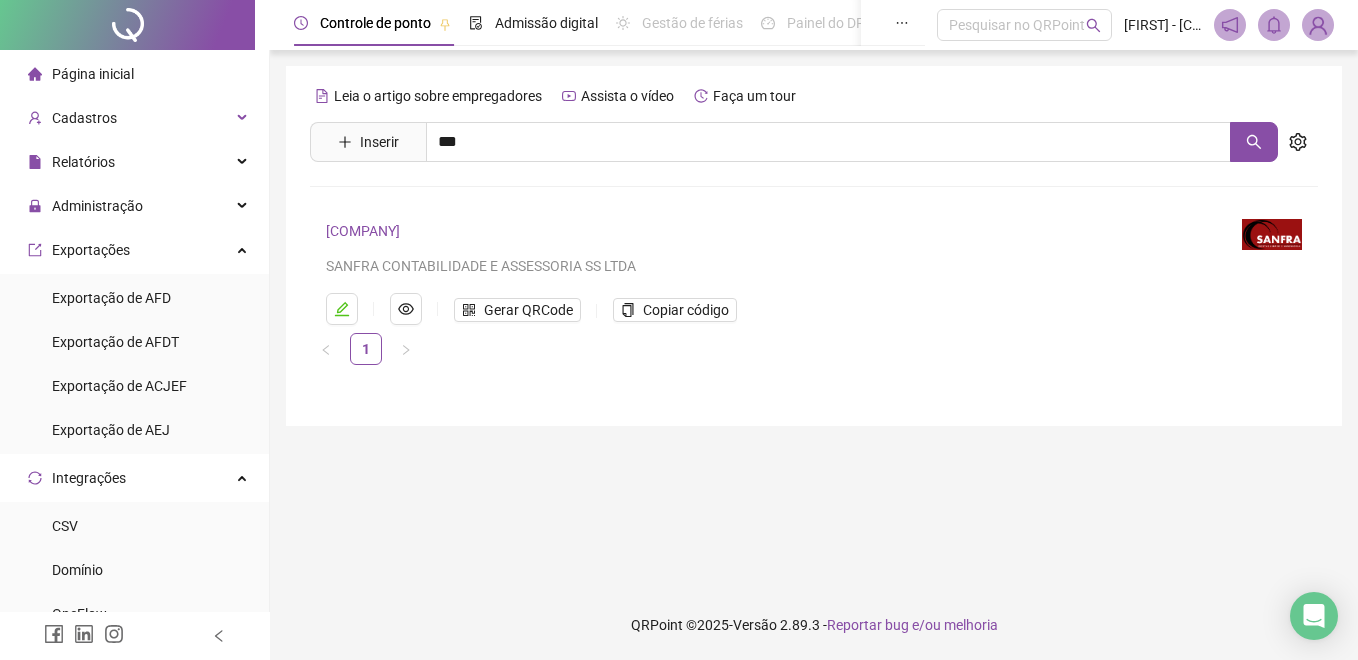 click on "Página inicial" at bounding box center (93, 74) 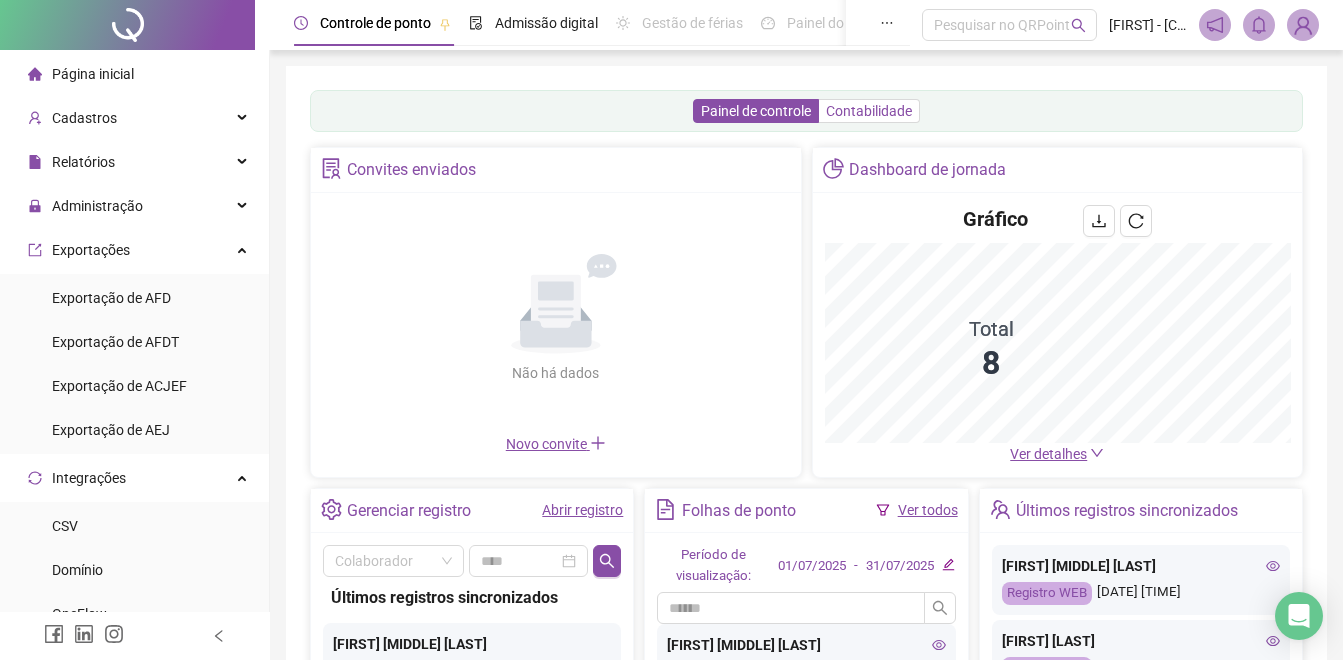 click on "Contabilidade" at bounding box center (869, 111) 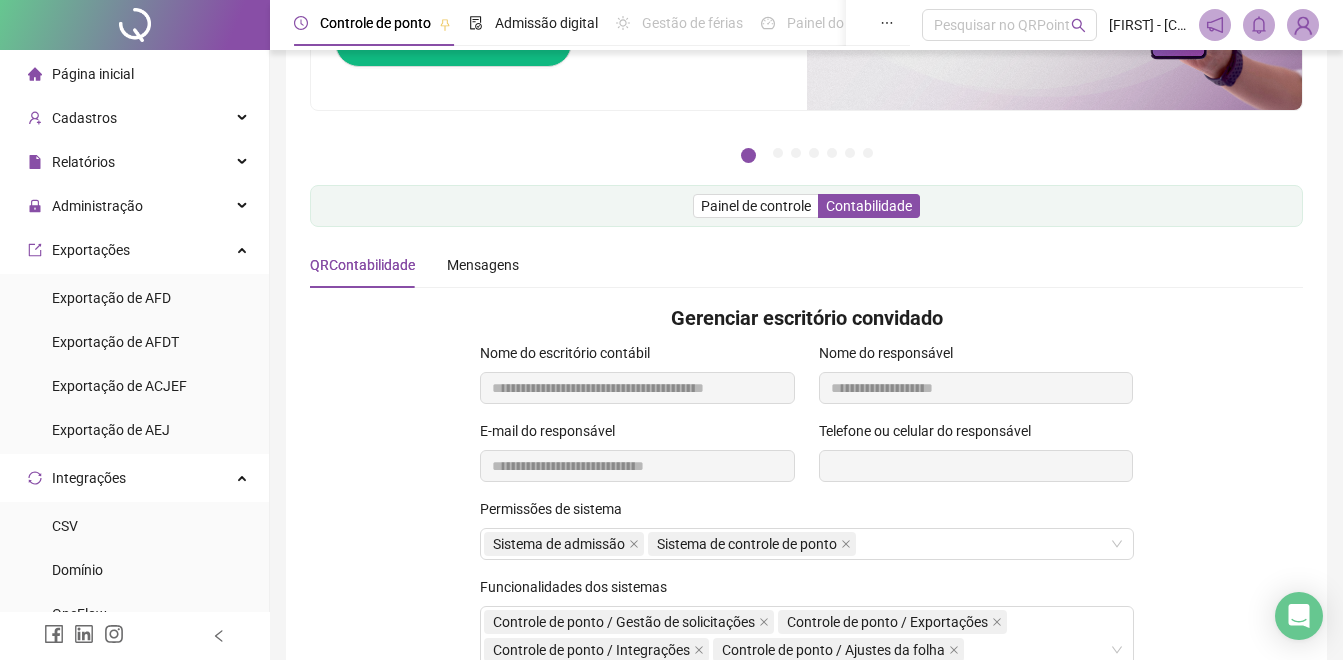 scroll, scrollTop: 0, scrollLeft: 0, axis: both 